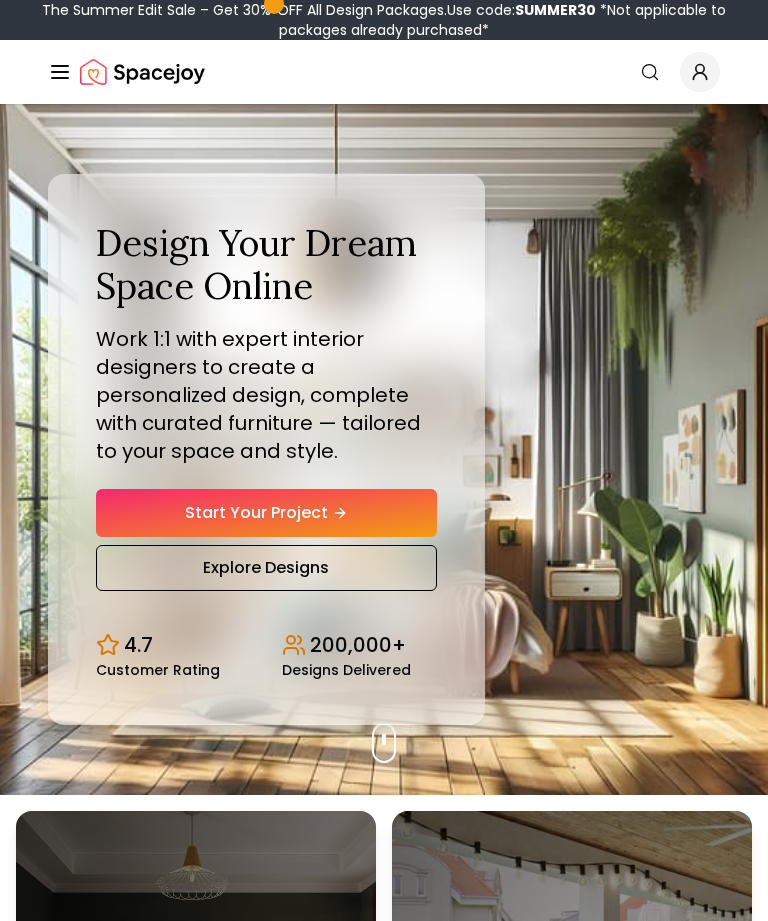 scroll, scrollTop: 0, scrollLeft: 0, axis: both 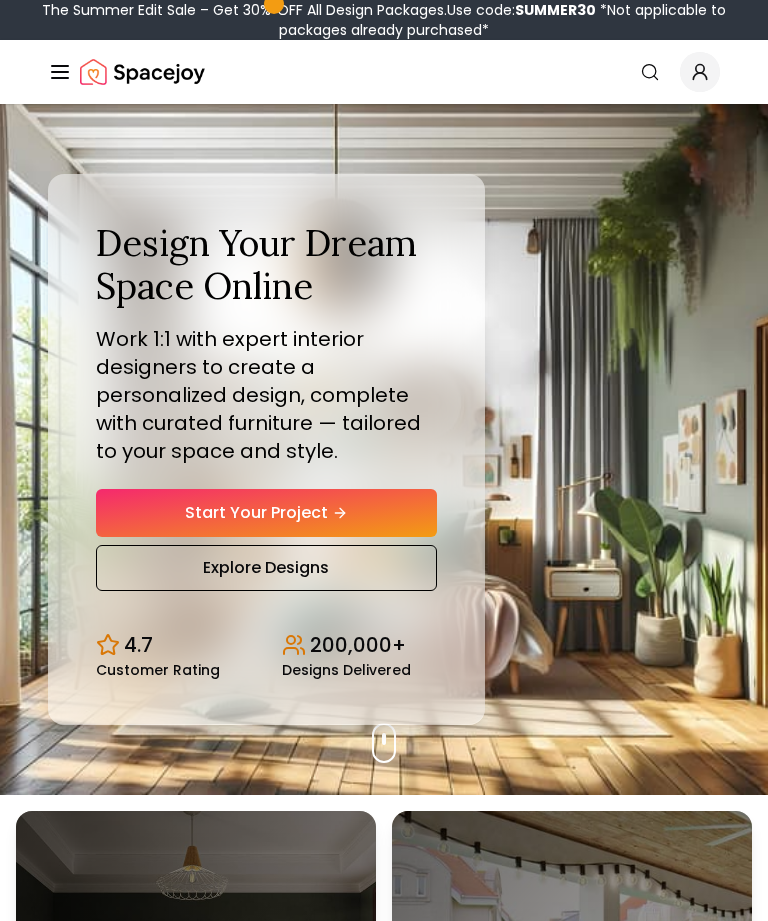 click 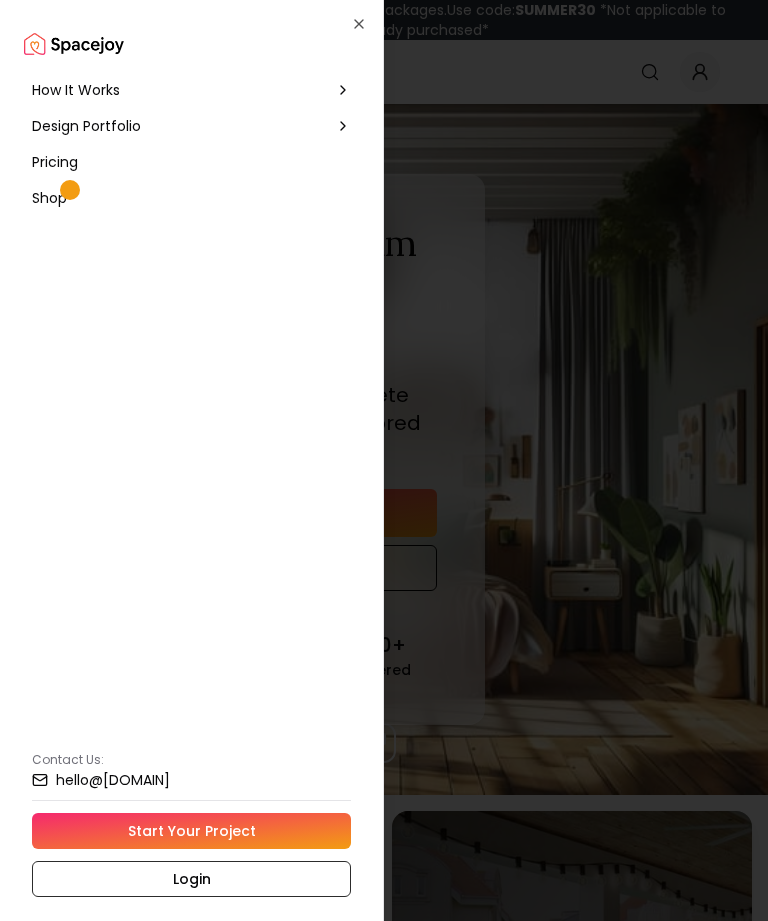 click 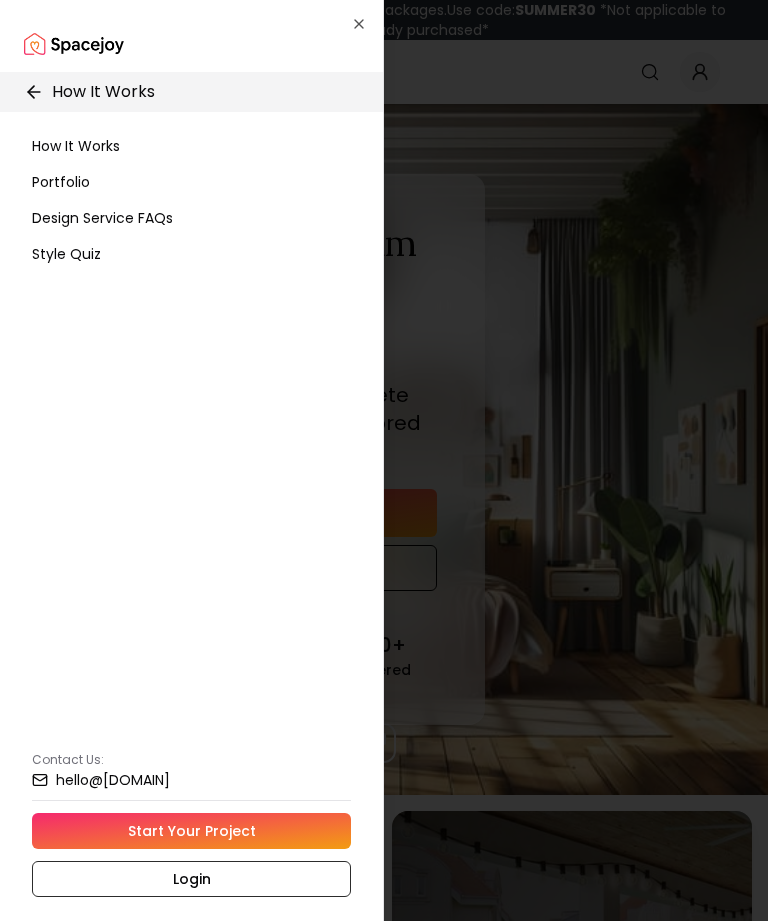 click on "How It Works" at bounding box center (76, 146) 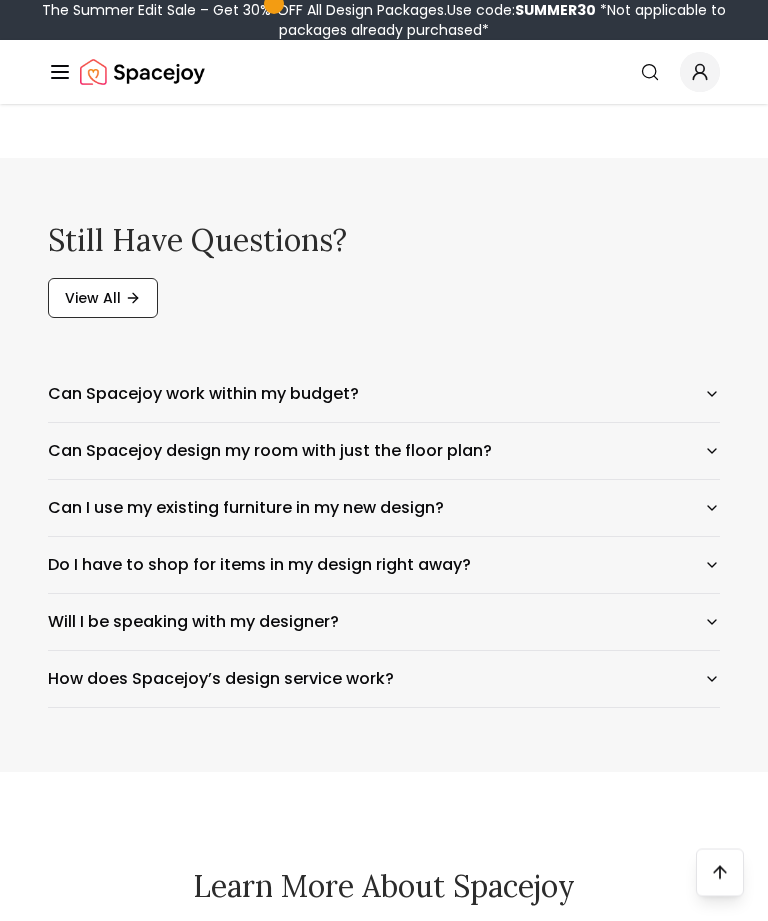 scroll, scrollTop: 3596, scrollLeft: 0, axis: vertical 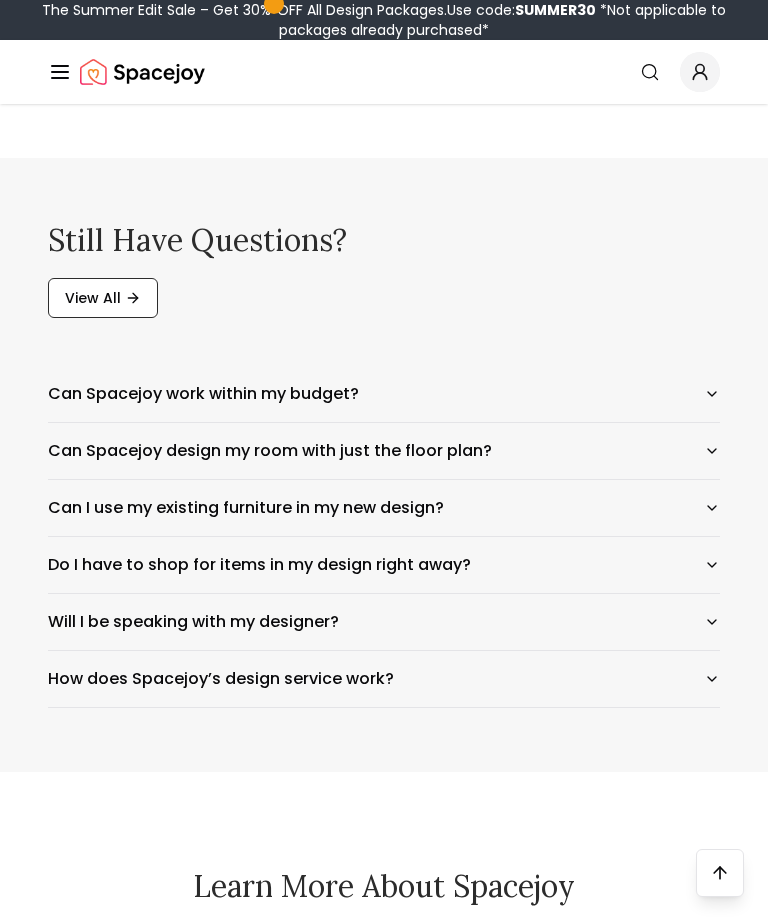 click on "Can Spacejoy work within my budget?" at bounding box center (384, 394) 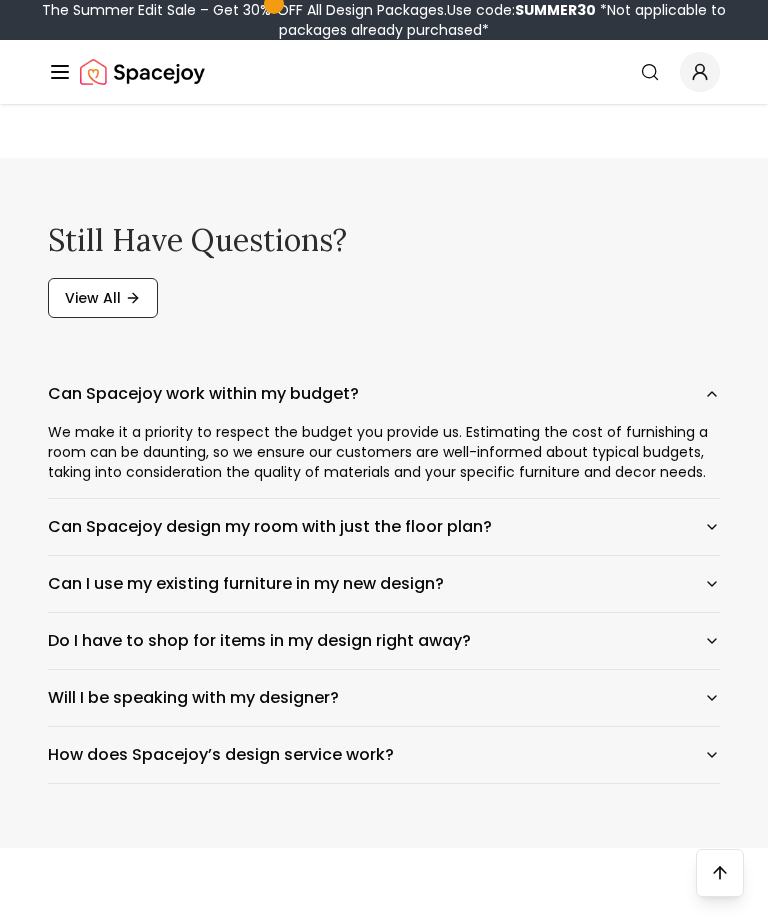 click on "Can Spacejoy design my room with just the floor plan?" at bounding box center (384, 527) 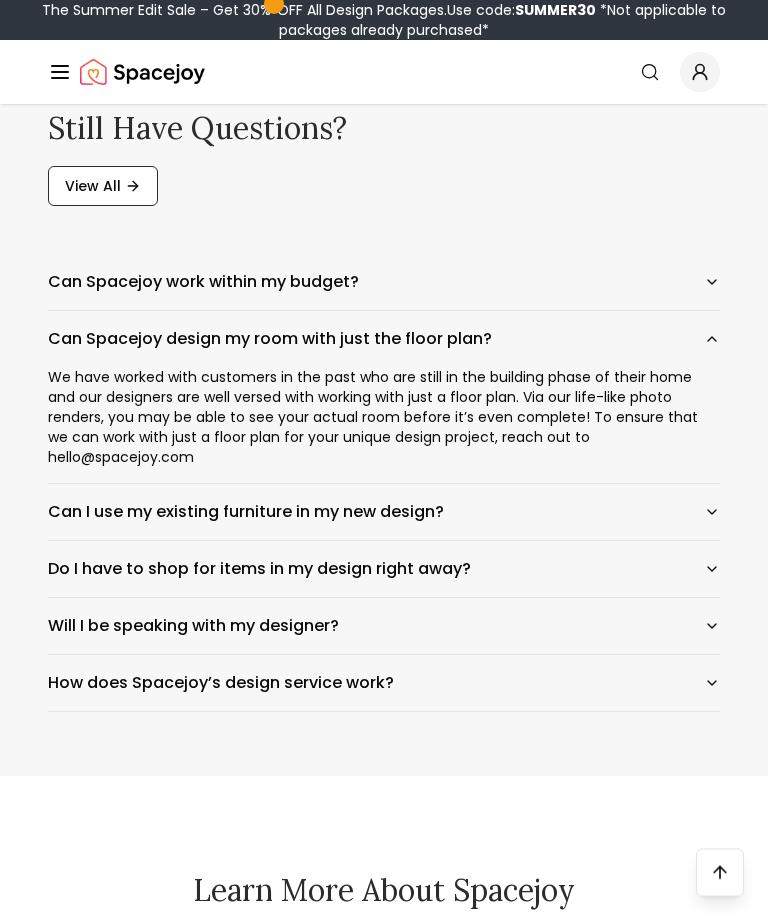 click on "Can I use my existing furniture in my new design?" at bounding box center [384, 513] 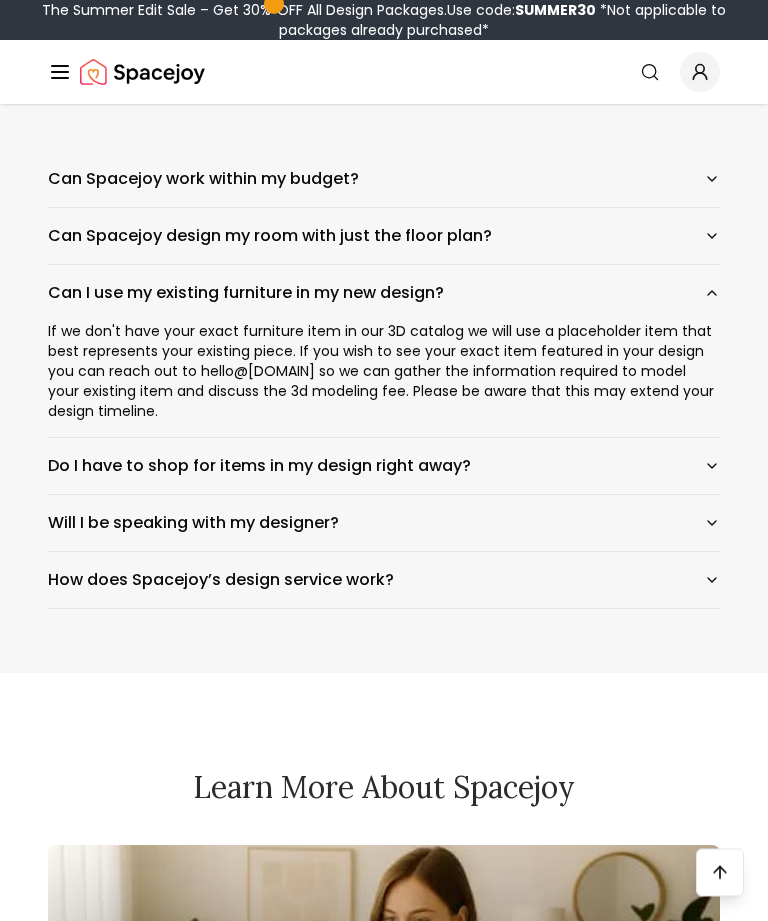 click on "Do I have to shop for items in my design right away?" at bounding box center (384, 467) 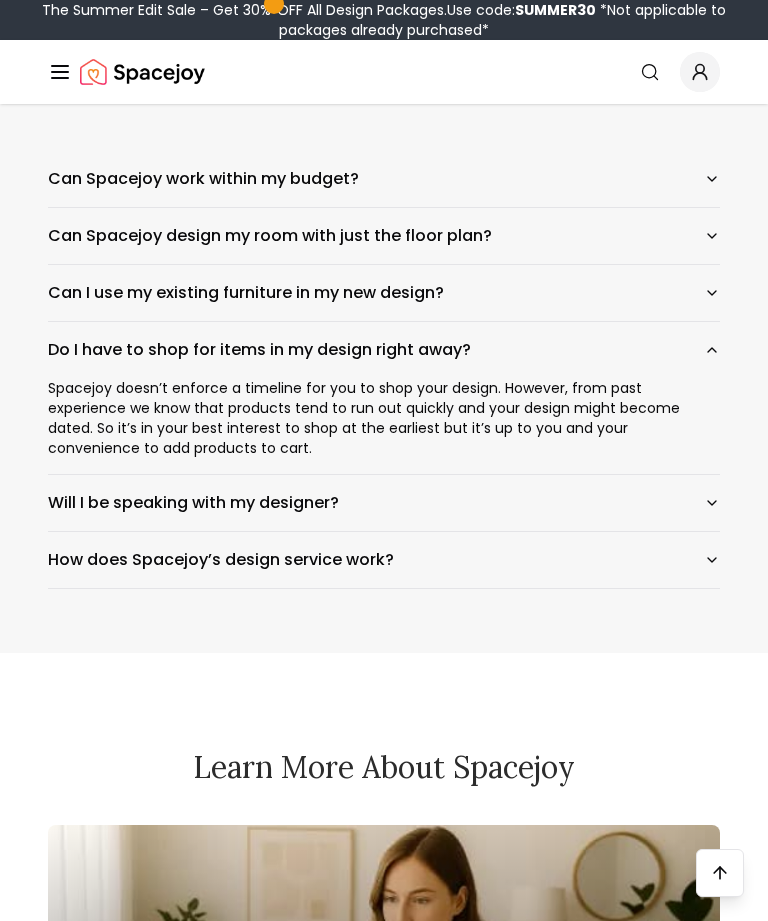 click on "Will I be speaking with my designer?" at bounding box center (384, 503) 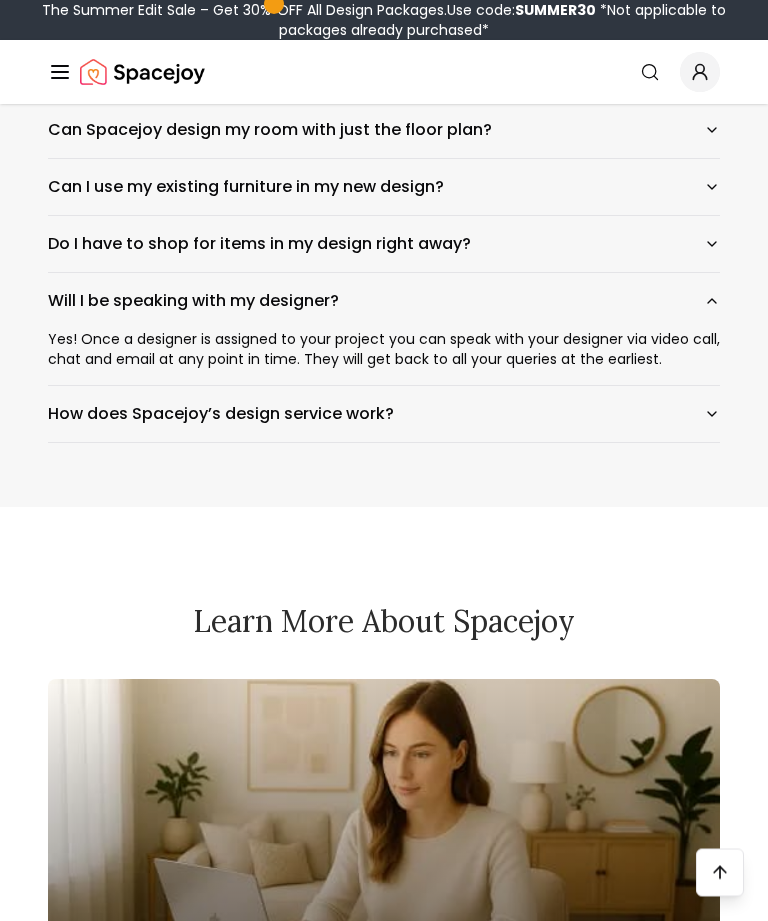 scroll, scrollTop: 3919, scrollLeft: 0, axis: vertical 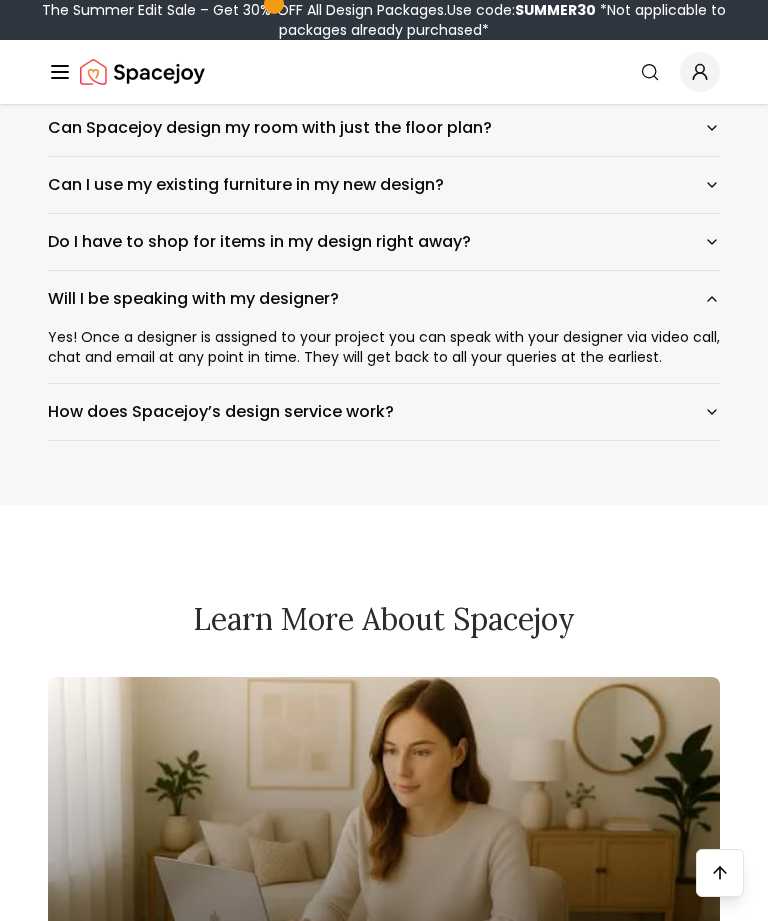 click on "How does Spacejoy’s design service work?" at bounding box center [384, 412] 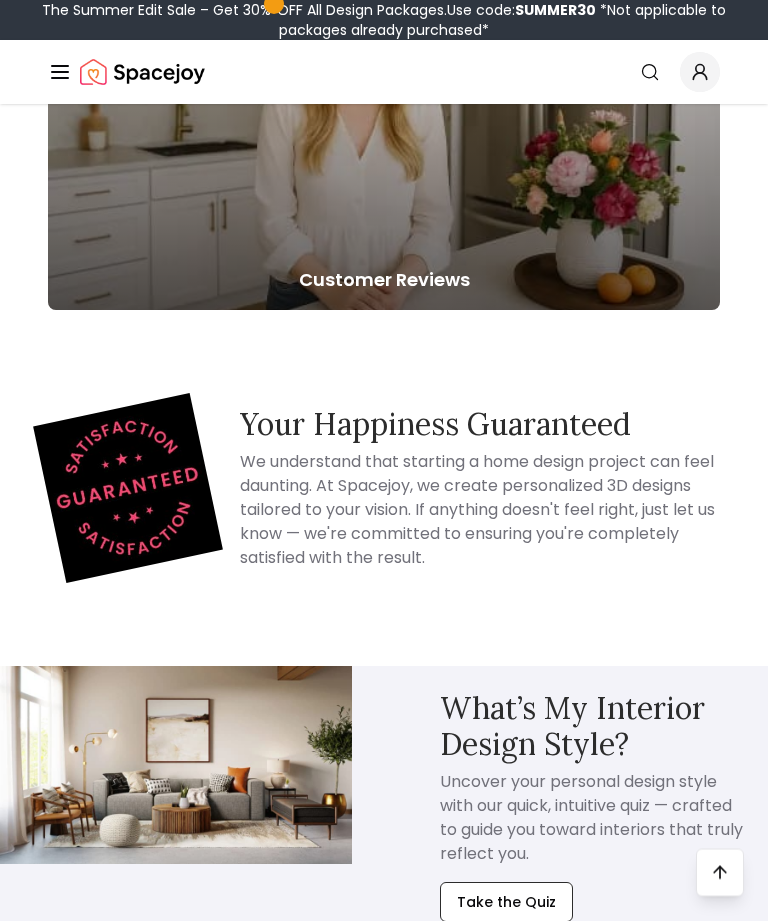 scroll, scrollTop: 5528, scrollLeft: 0, axis: vertical 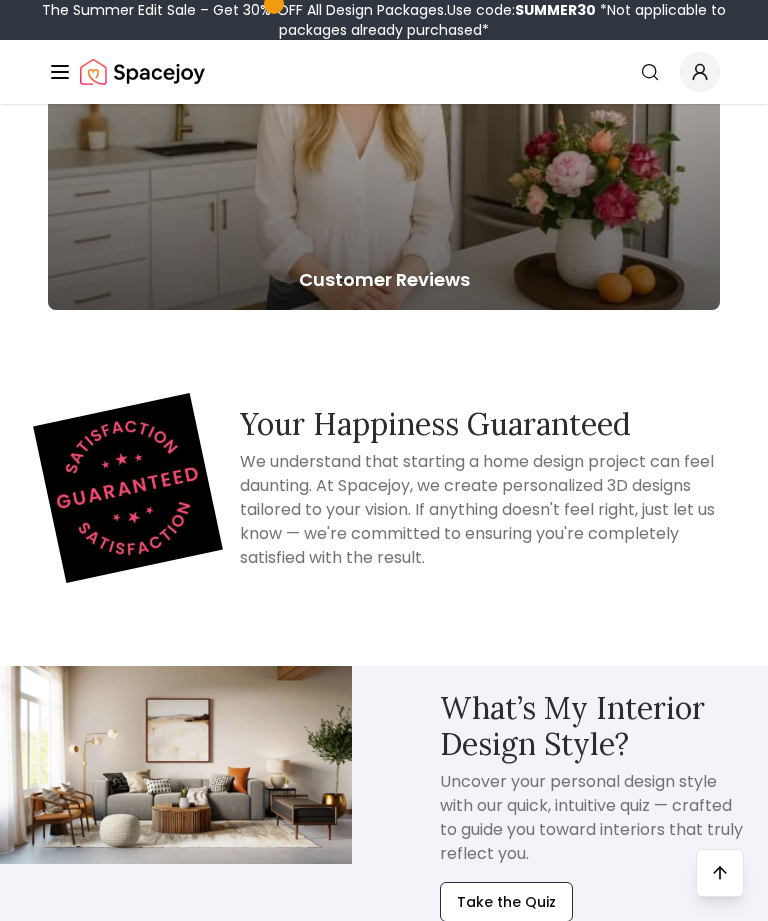 click on "Customer Reviews" at bounding box center [384, 280] 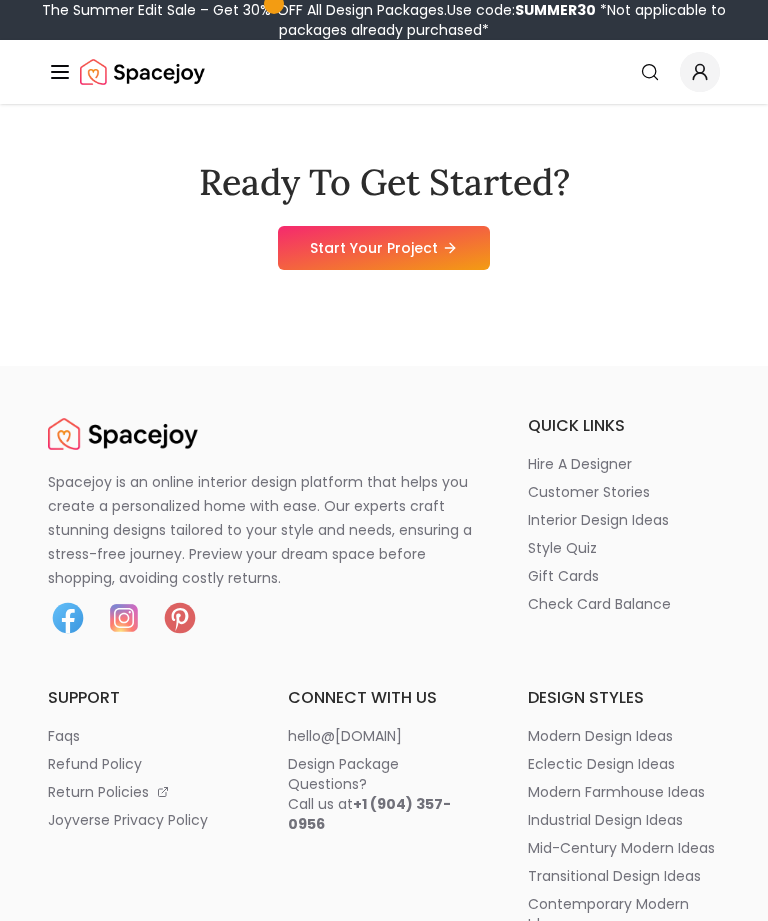 scroll, scrollTop: 0, scrollLeft: 0, axis: both 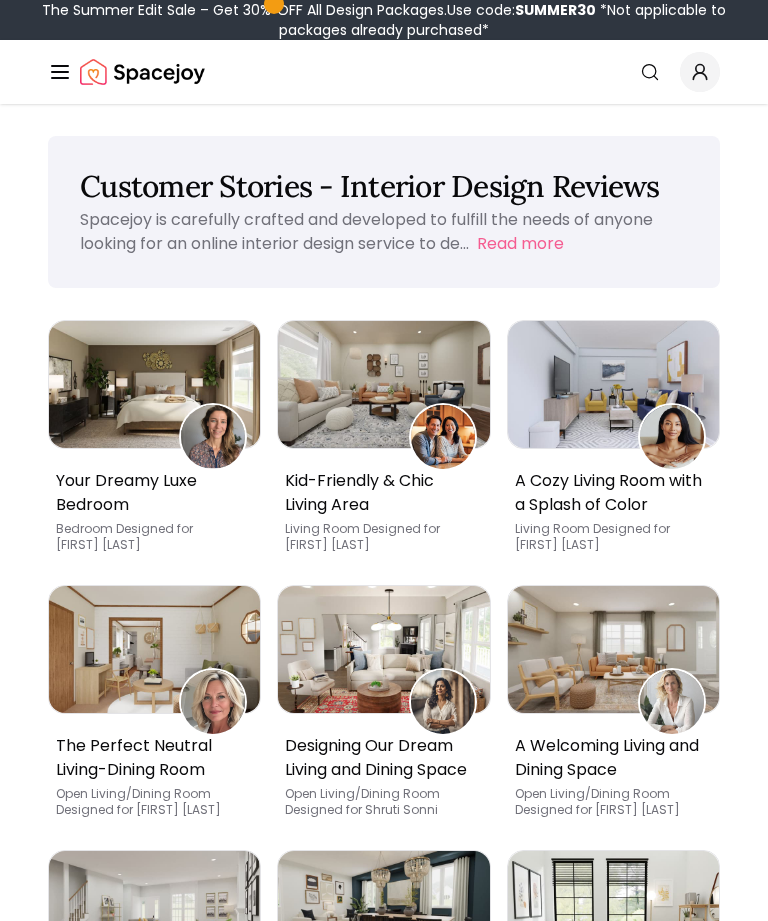 click at bounding box center (154, 384) 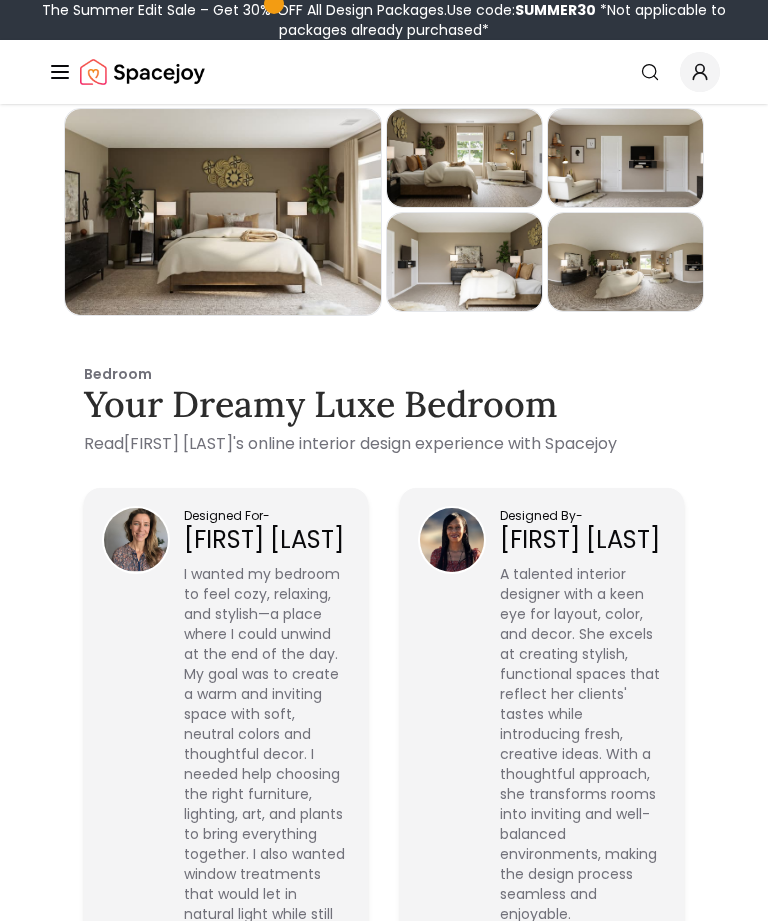 scroll, scrollTop: 21, scrollLeft: 0, axis: vertical 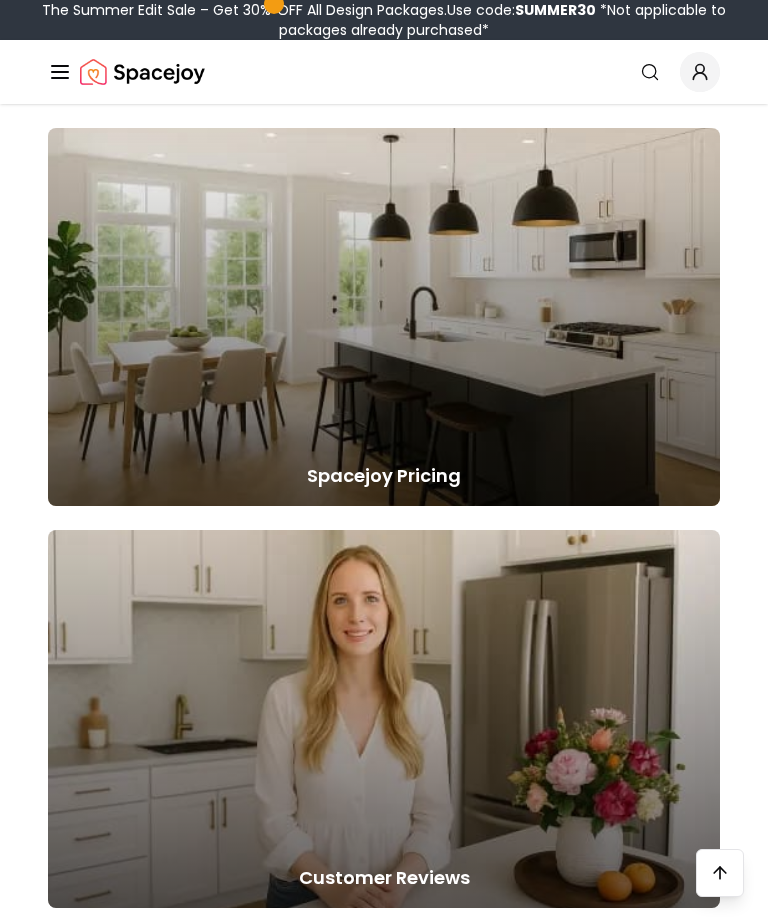 click on "Spacejoy Pricing" at bounding box center [384, 476] 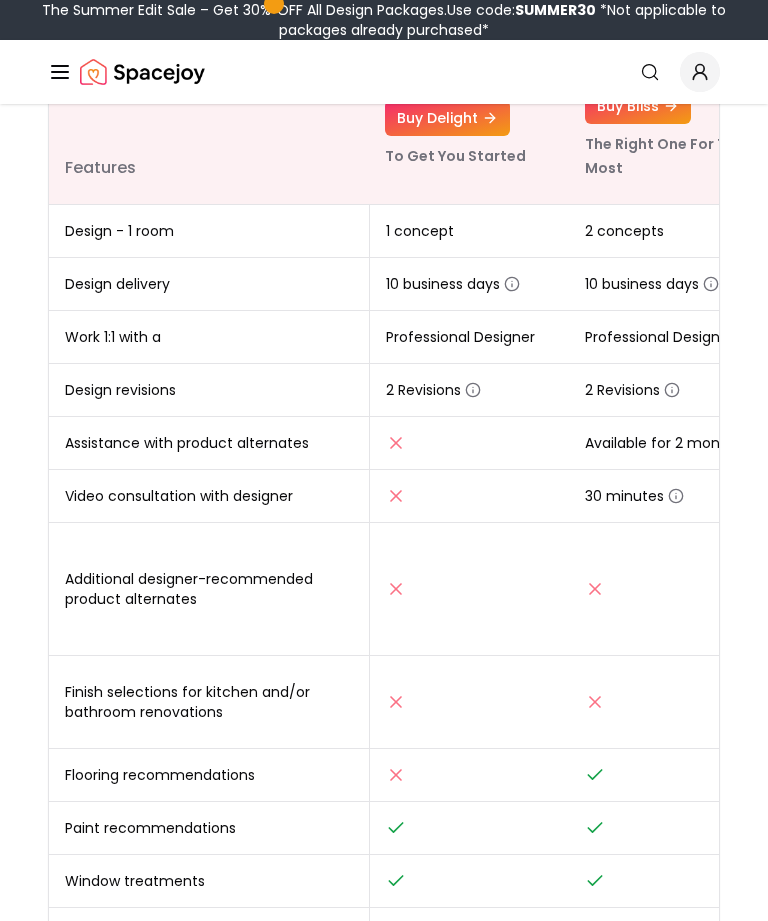 scroll, scrollTop: 348, scrollLeft: 0, axis: vertical 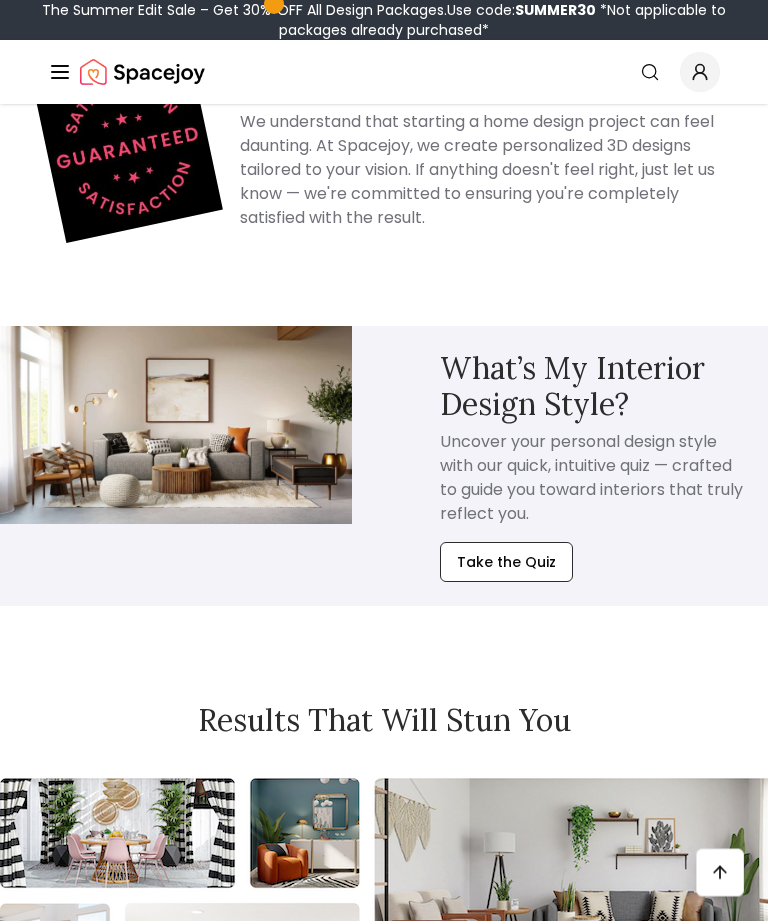 click on "Take the Quiz" at bounding box center [506, 563] 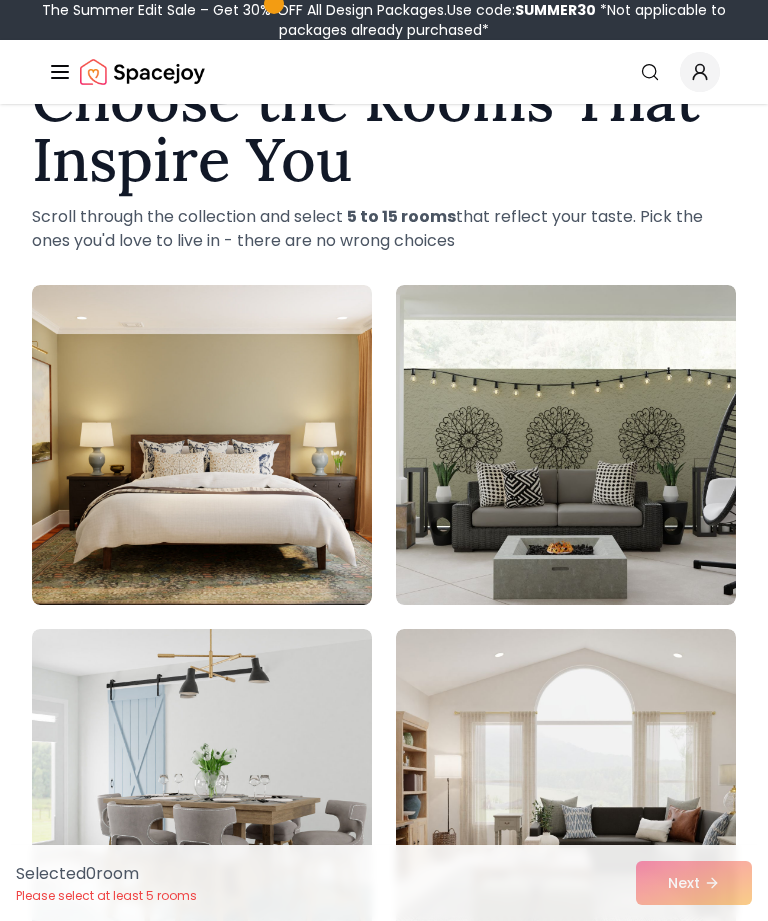scroll, scrollTop: 82, scrollLeft: 0, axis: vertical 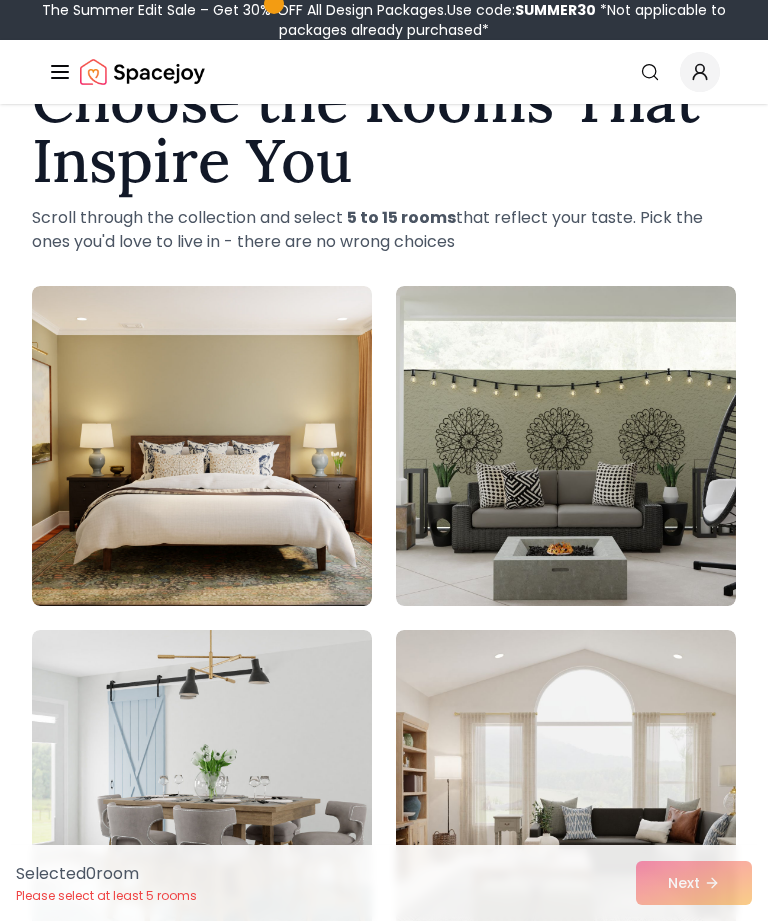click at bounding box center [202, 446] 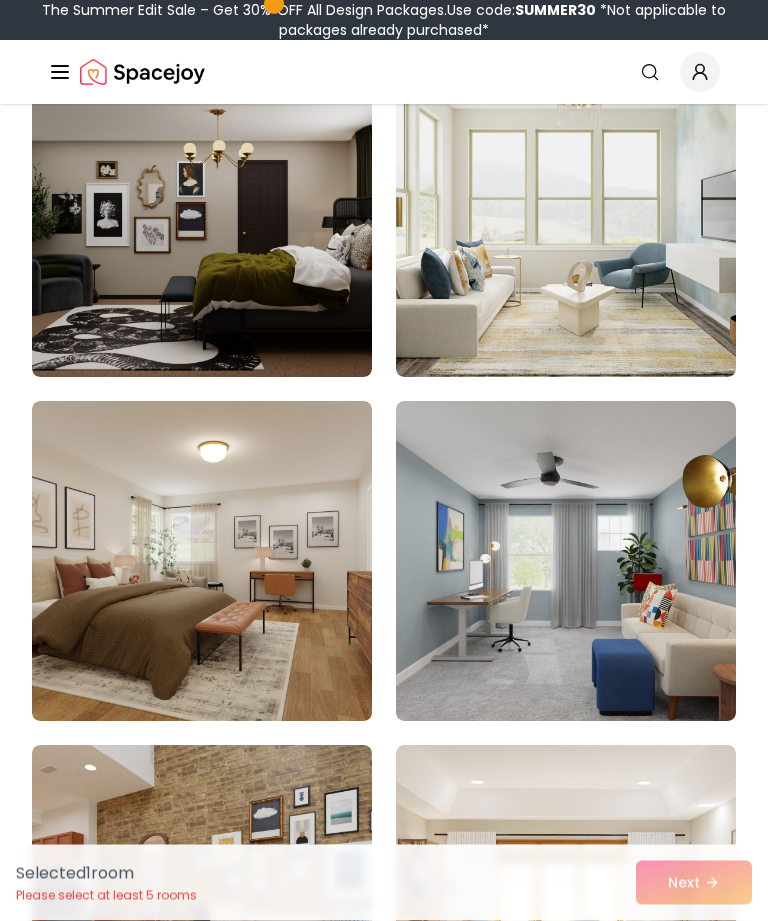 scroll, scrollTop: 5127, scrollLeft: 0, axis: vertical 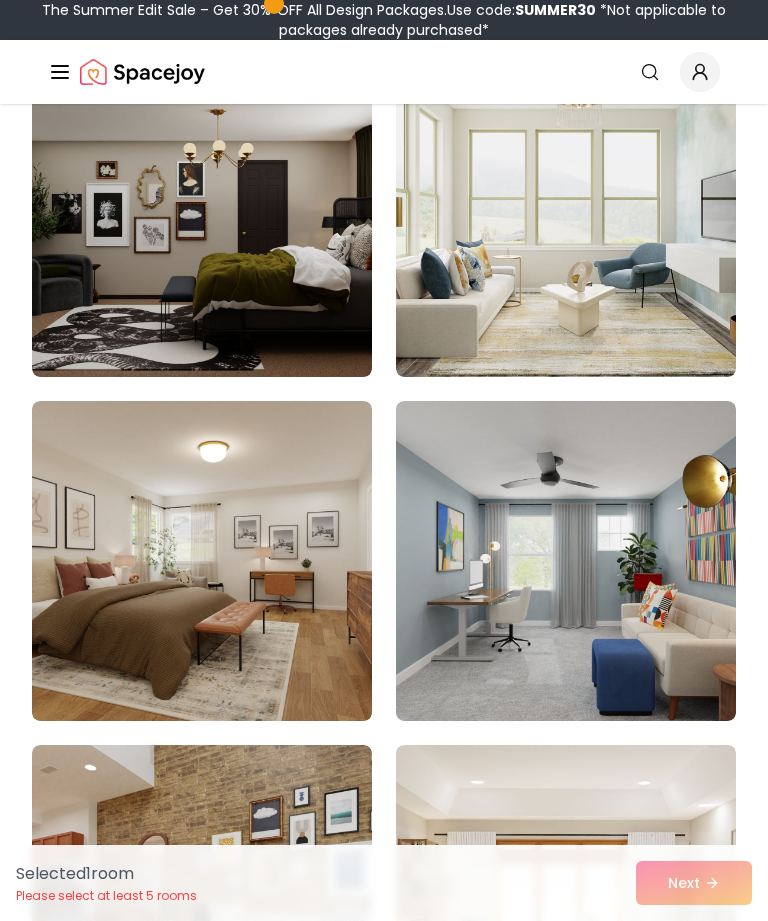 click at bounding box center (202, 561) 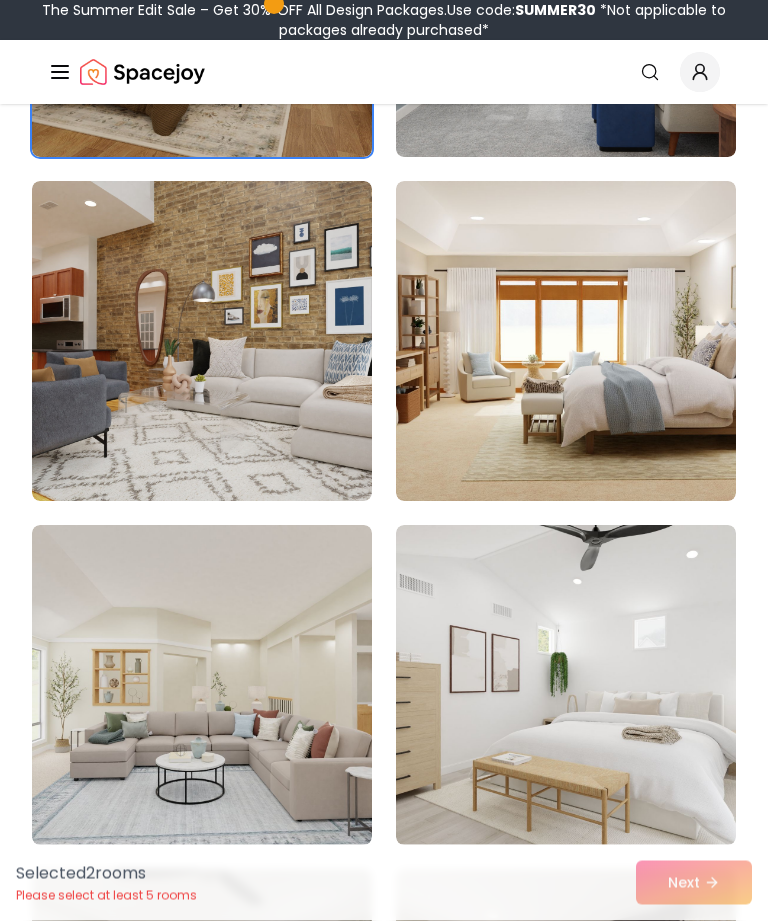 scroll, scrollTop: 5696, scrollLeft: 0, axis: vertical 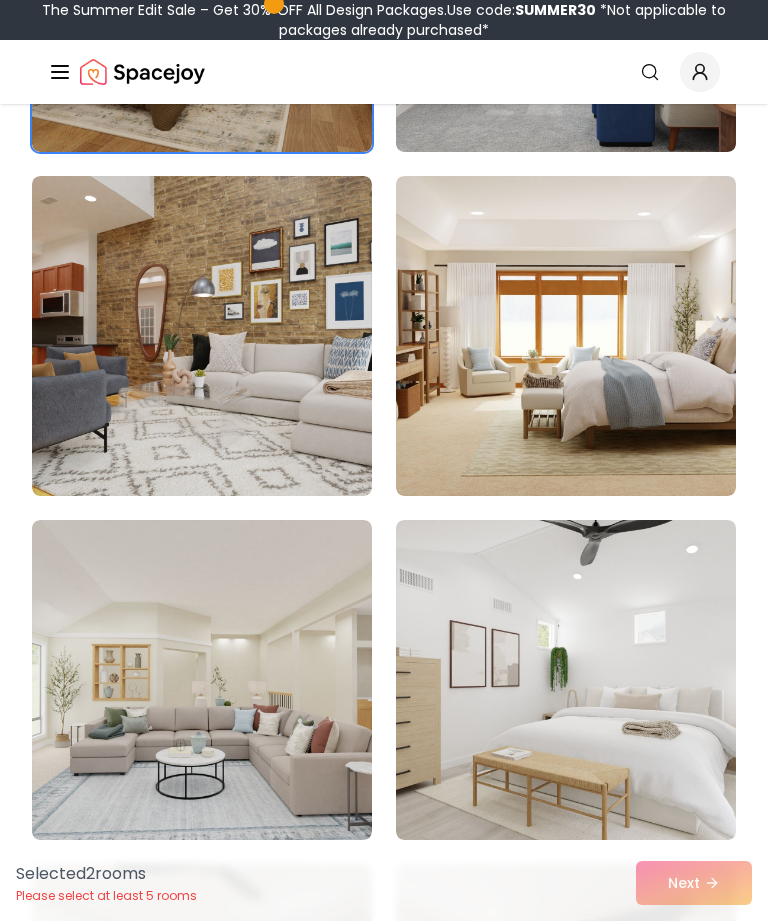 click at bounding box center (202, 680) 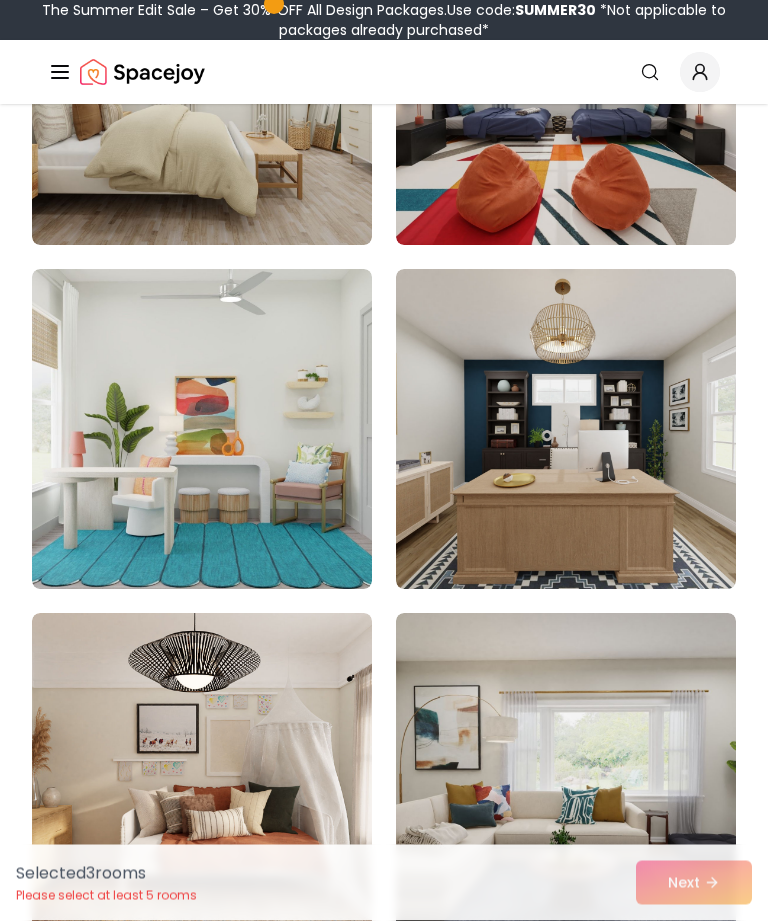 scroll, scrollTop: 6989, scrollLeft: 0, axis: vertical 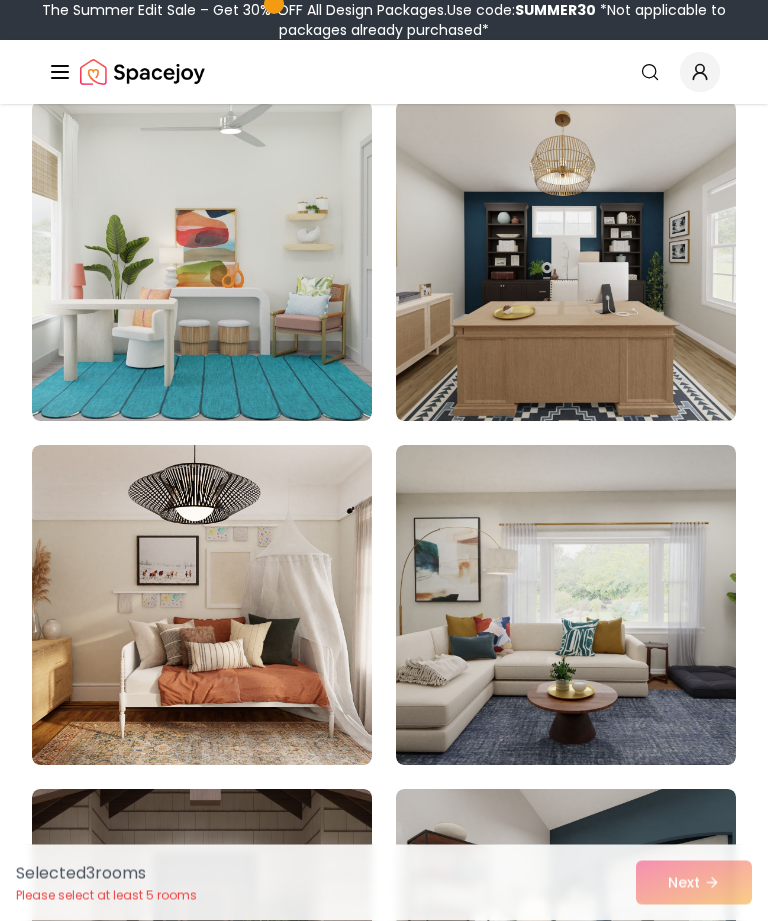 click at bounding box center (566, 606) 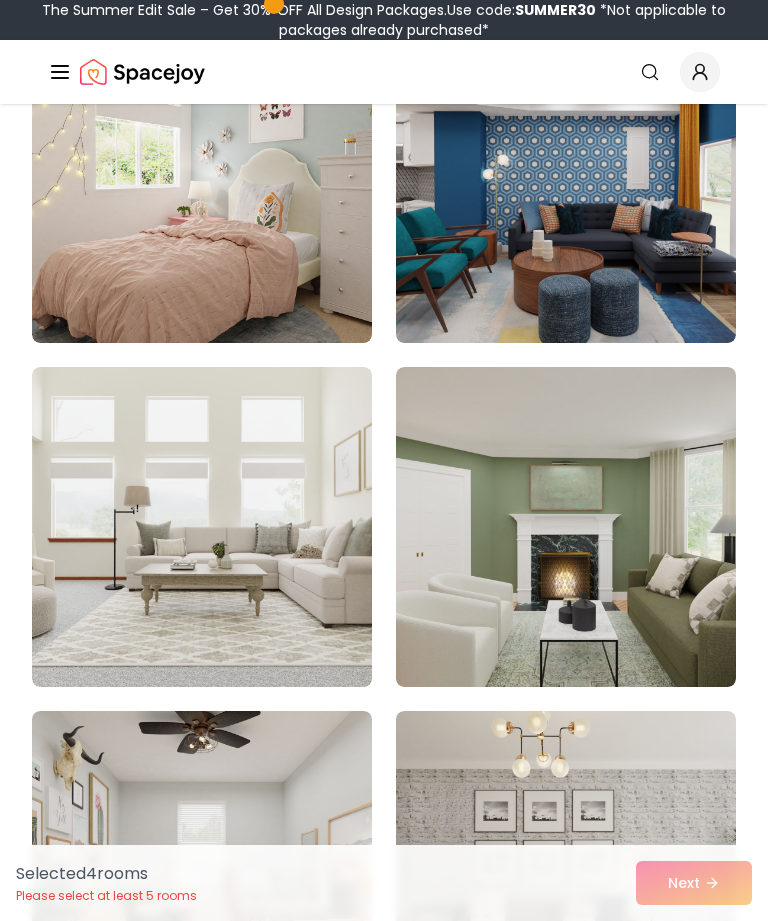 scroll, scrollTop: 15827, scrollLeft: 0, axis: vertical 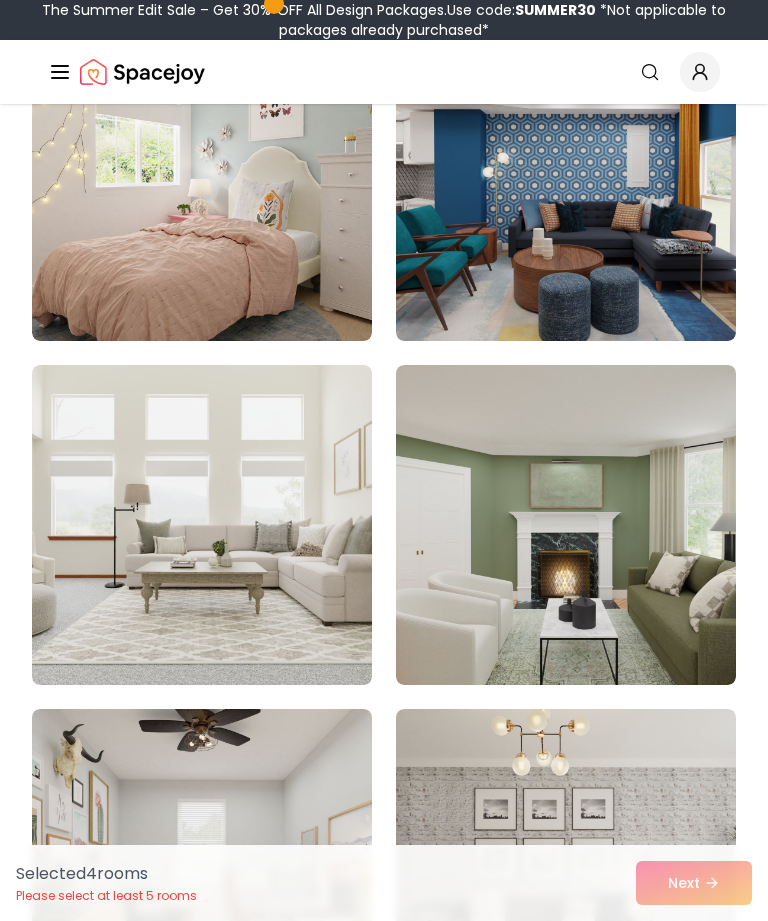 click at bounding box center [566, 525] 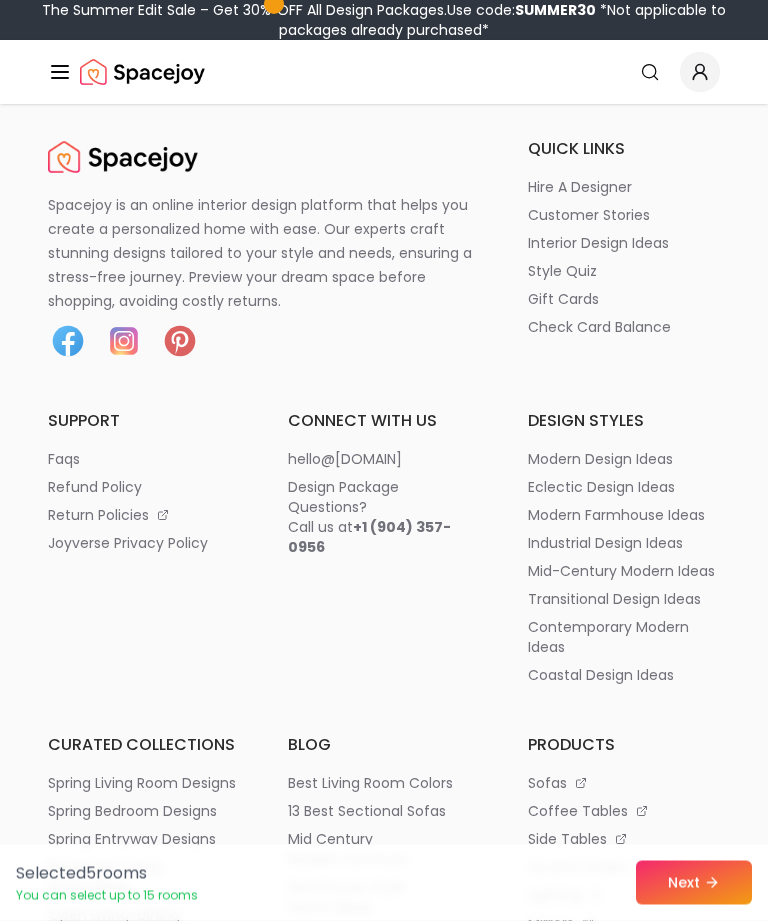 scroll, scrollTop: 17560, scrollLeft: 0, axis: vertical 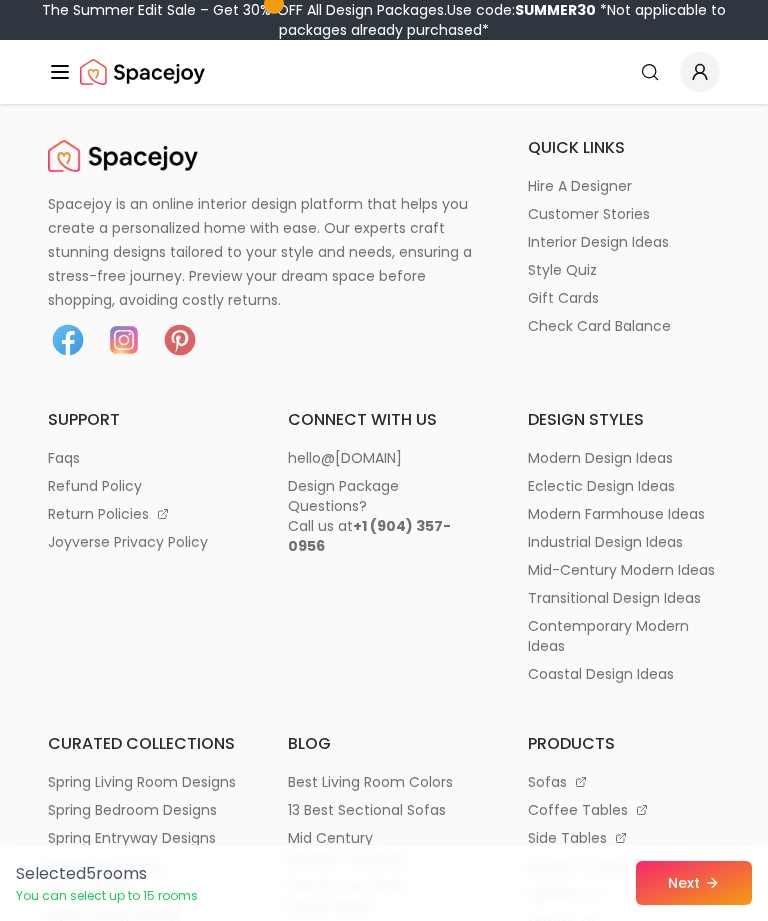 click on "Next" at bounding box center [694, 883] 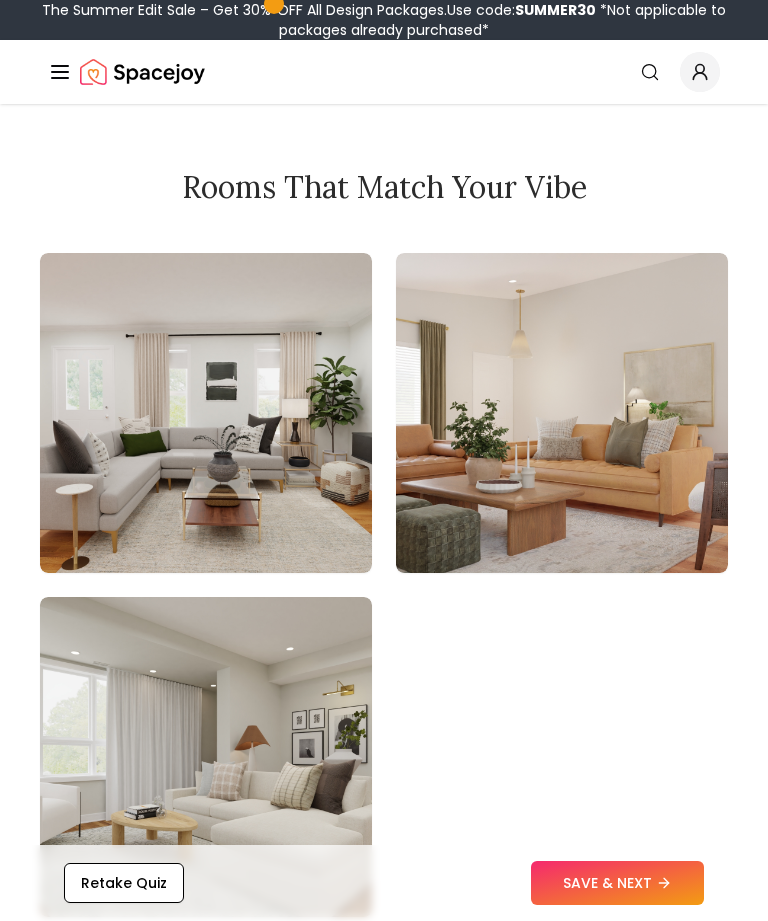 scroll, scrollTop: 2611, scrollLeft: 0, axis: vertical 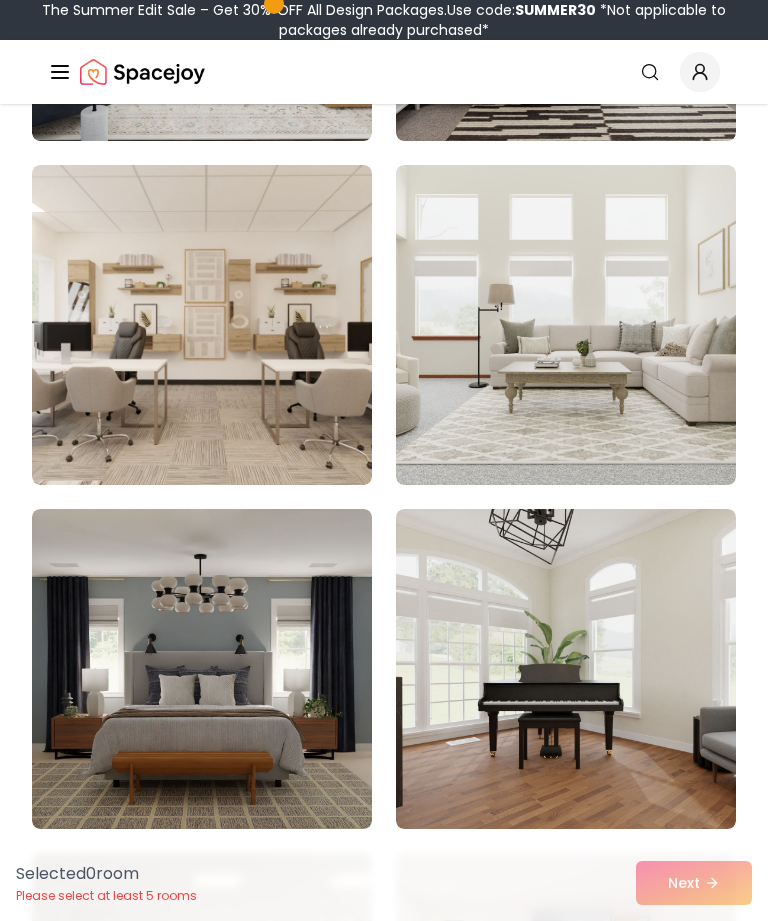 click at bounding box center [566, 325] 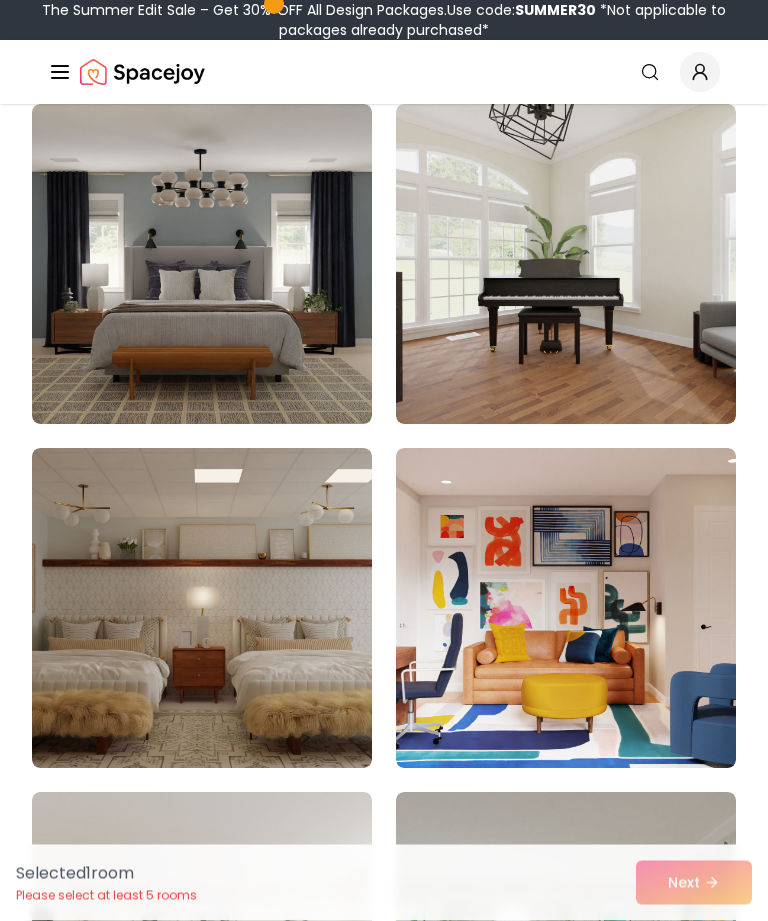 scroll, scrollTop: 952, scrollLeft: 0, axis: vertical 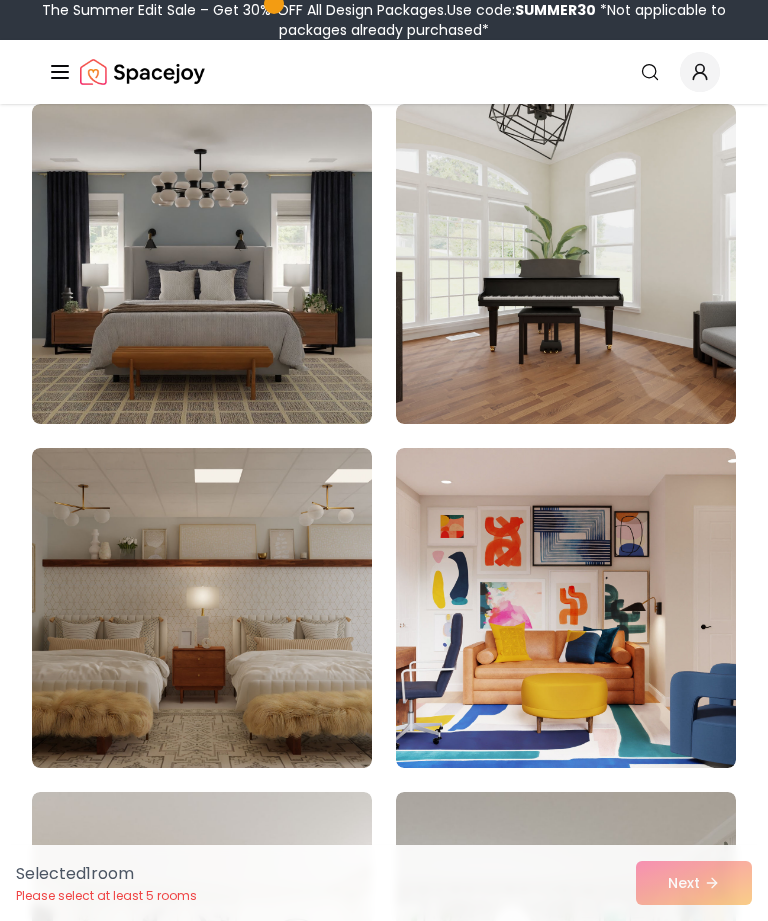 click at bounding box center [566, 264] 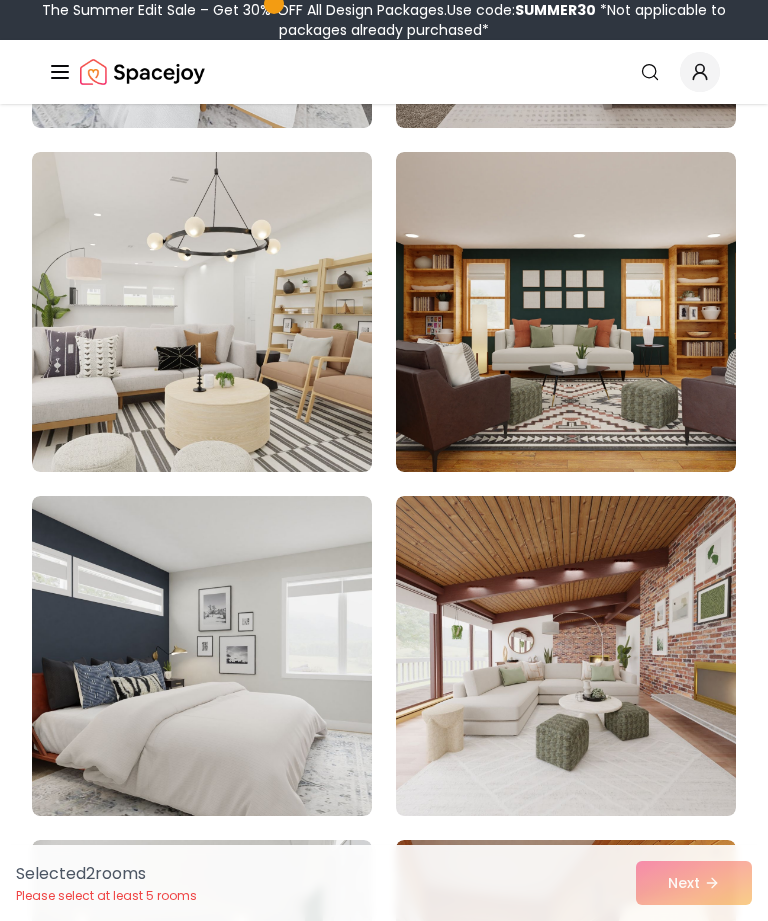 scroll, scrollTop: 2286, scrollLeft: 0, axis: vertical 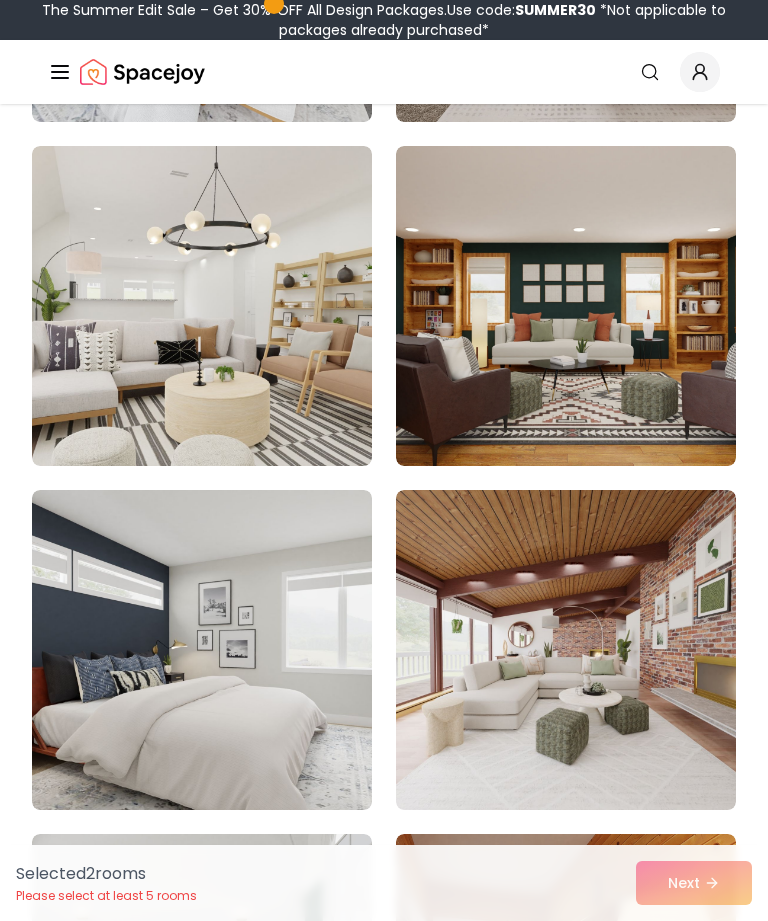 click at bounding box center [202, 650] 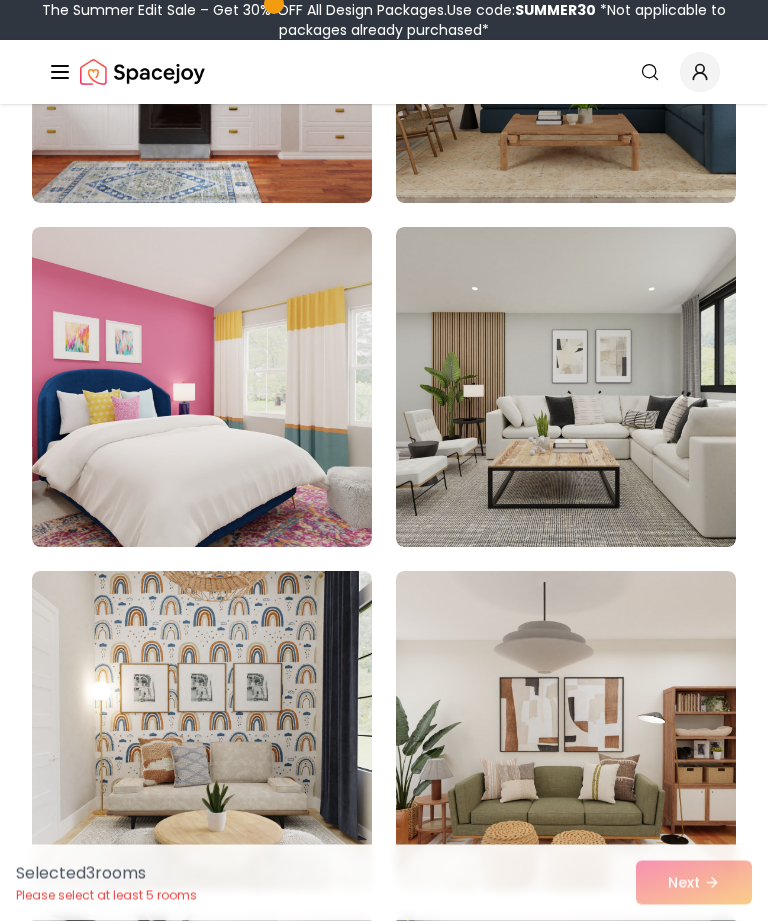 scroll, scrollTop: 7365, scrollLeft: 0, axis: vertical 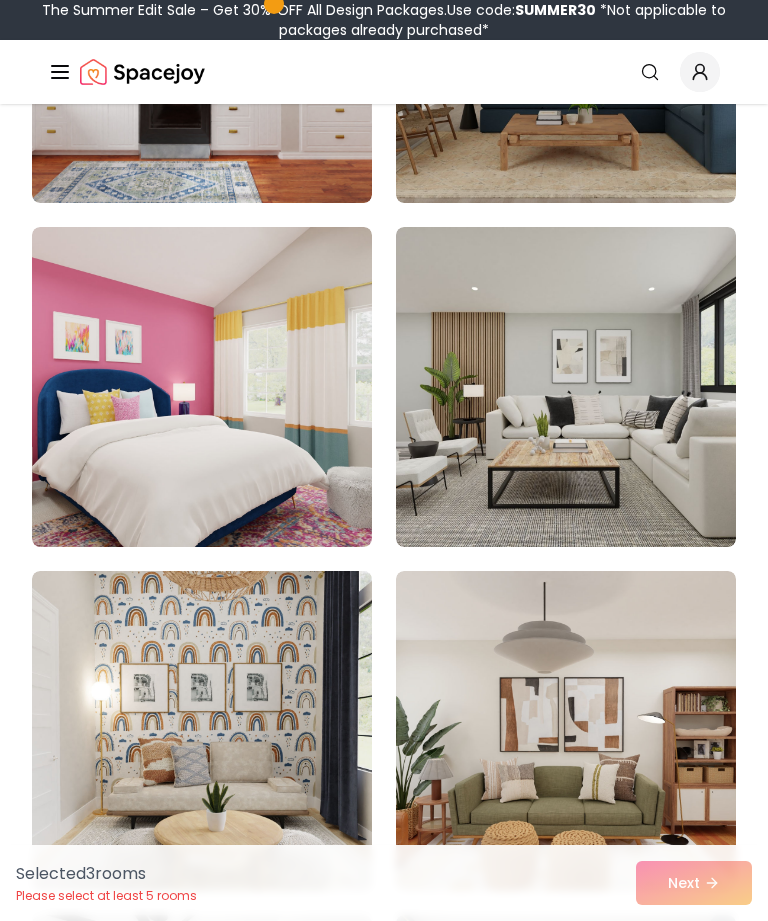 click at bounding box center (202, 387) 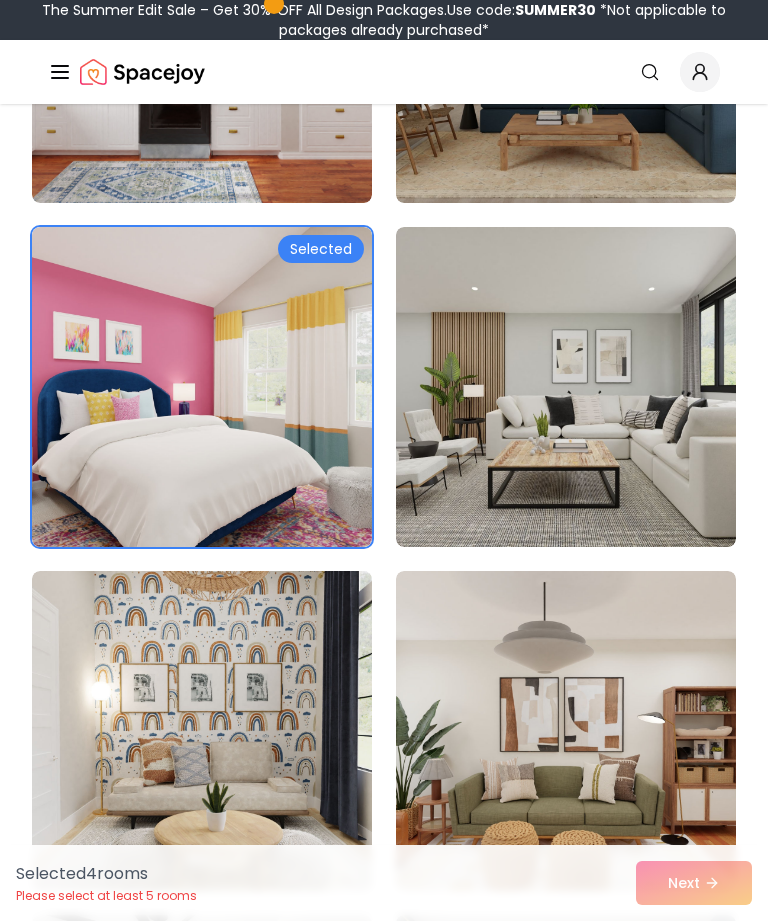 click at bounding box center (566, 387) 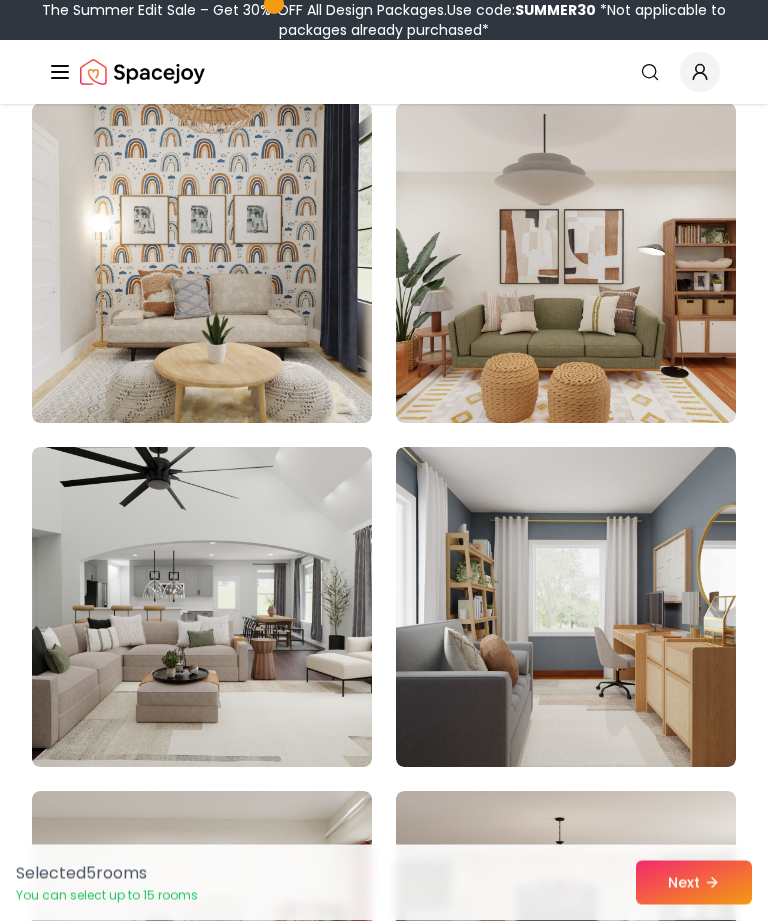 scroll, scrollTop: 7833, scrollLeft: 0, axis: vertical 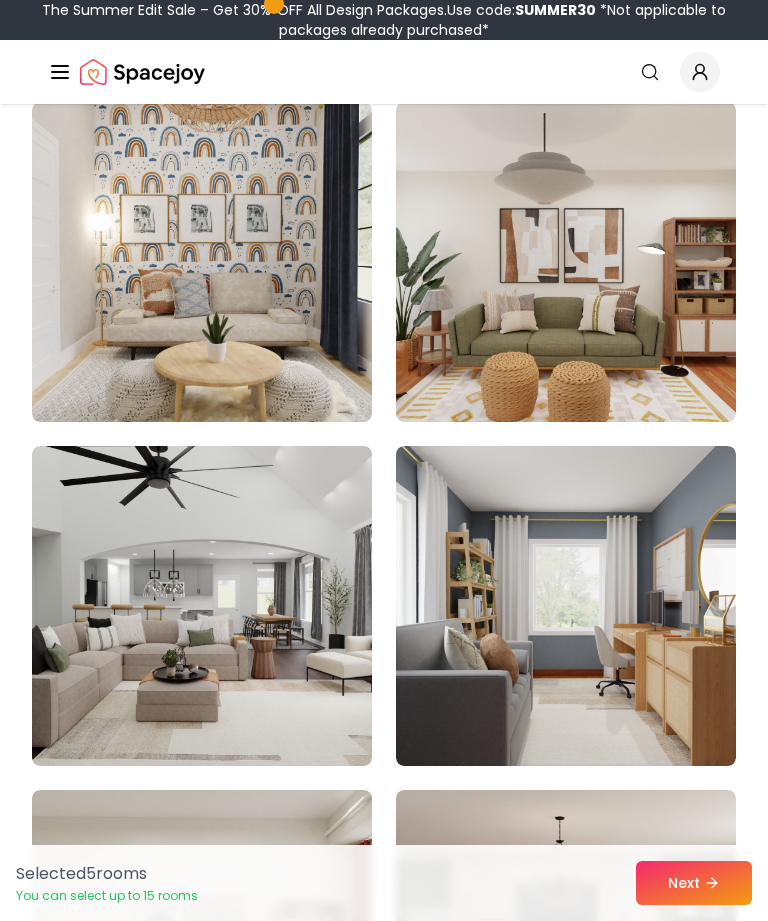click at bounding box center [202, 606] 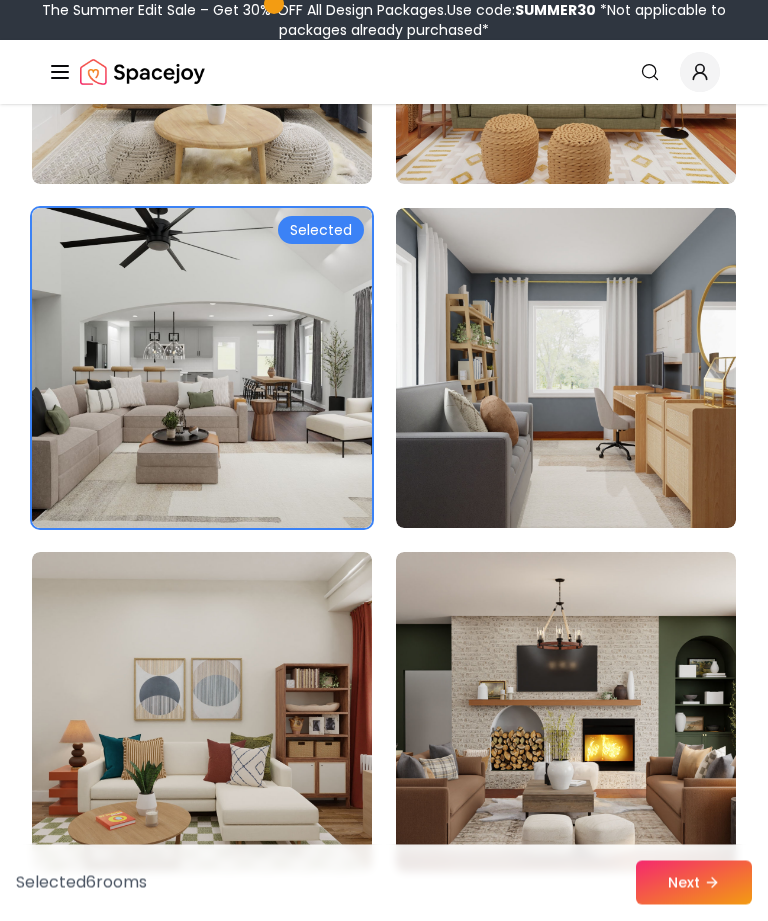 scroll, scrollTop: 8073, scrollLeft: 0, axis: vertical 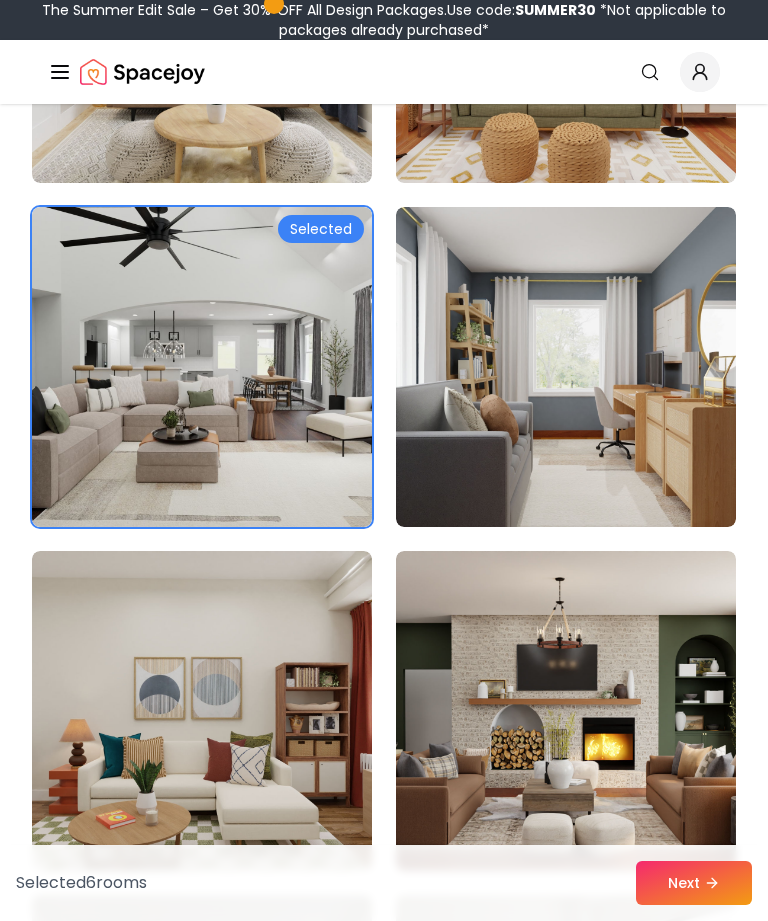 click at bounding box center [566, 367] 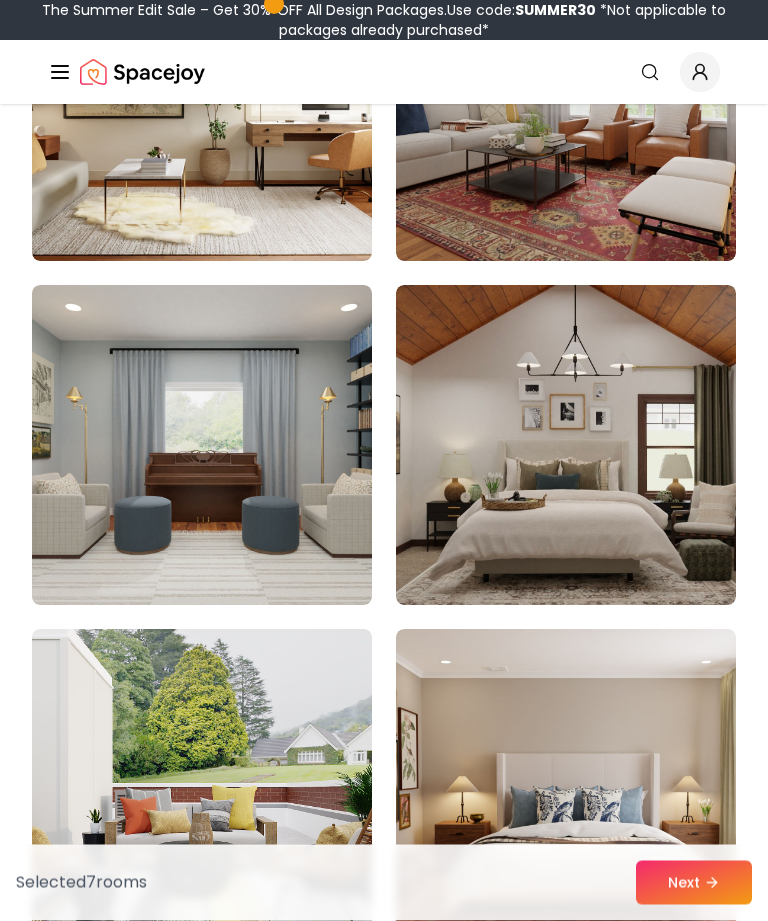 scroll, scrollTop: 9715, scrollLeft: 0, axis: vertical 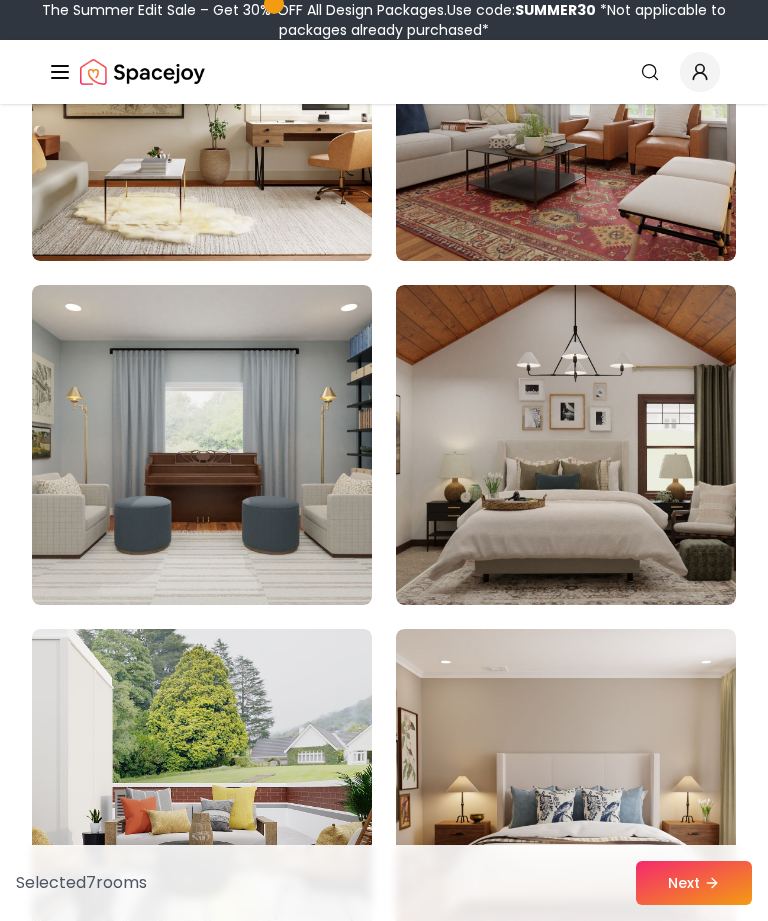 click at bounding box center [566, 445] 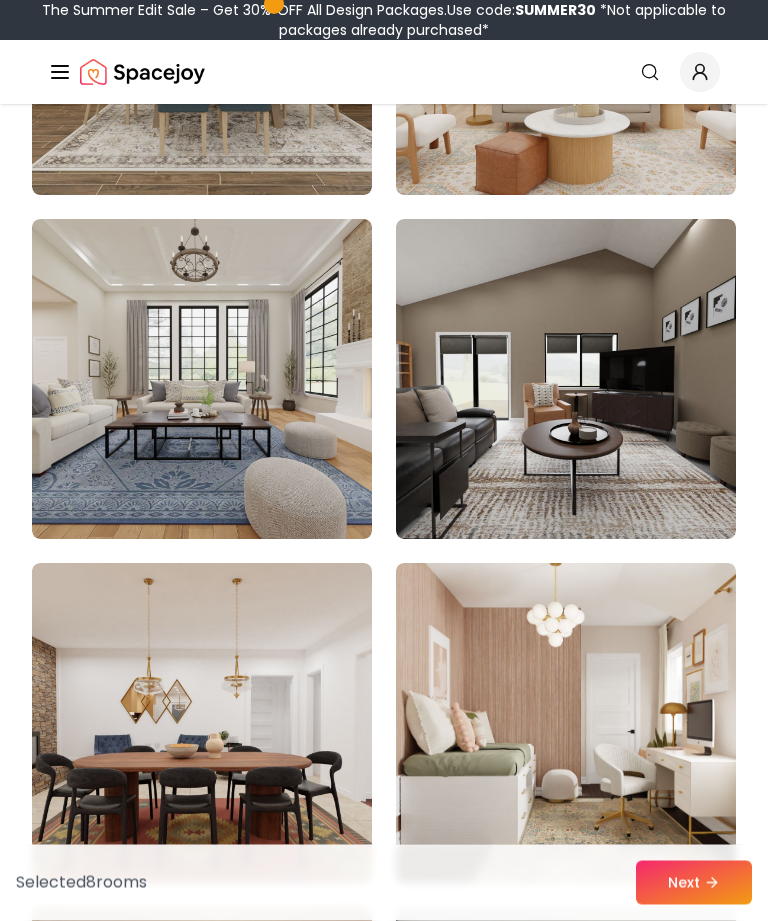 scroll, scrollTop: 14253, scrollLeft: 0, axis: vertical 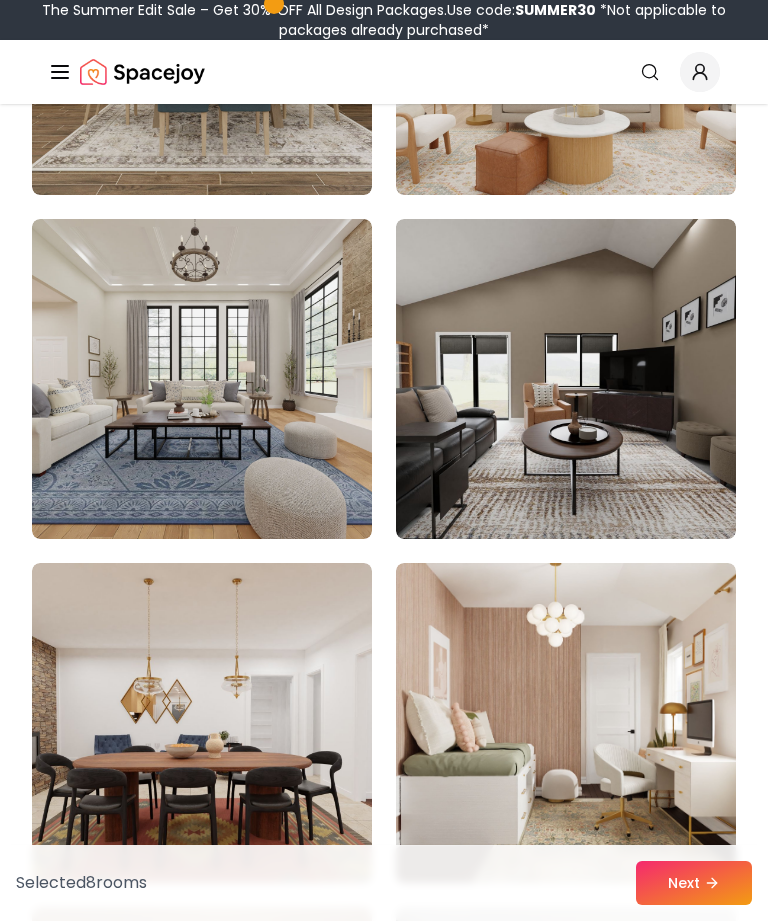 click at bounding box center (202, 379) 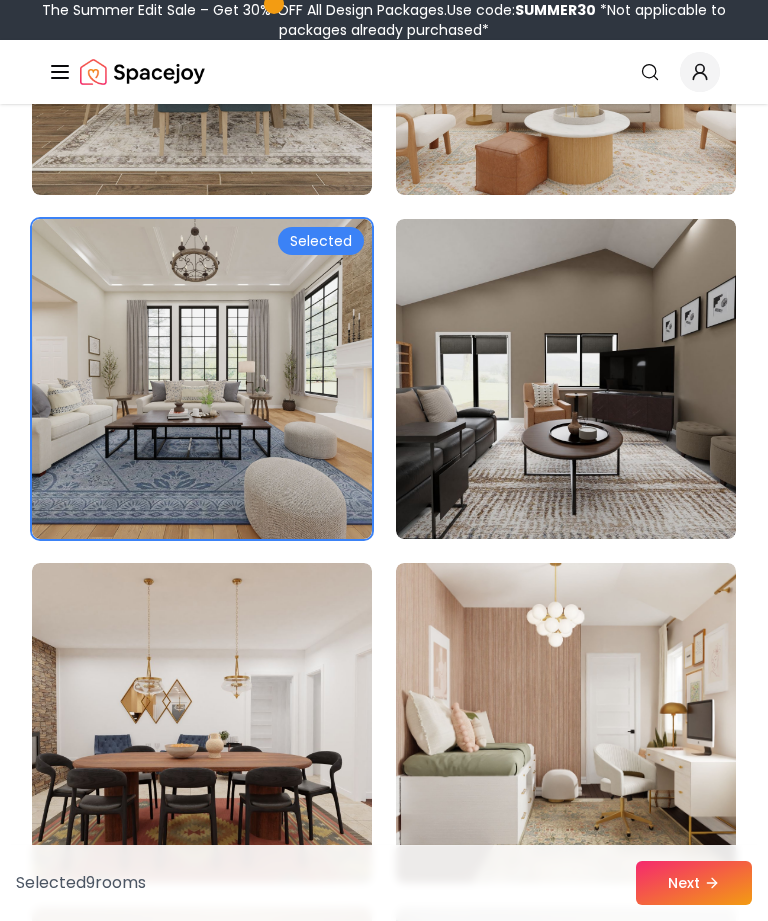 click at bounding box center [566, 379] 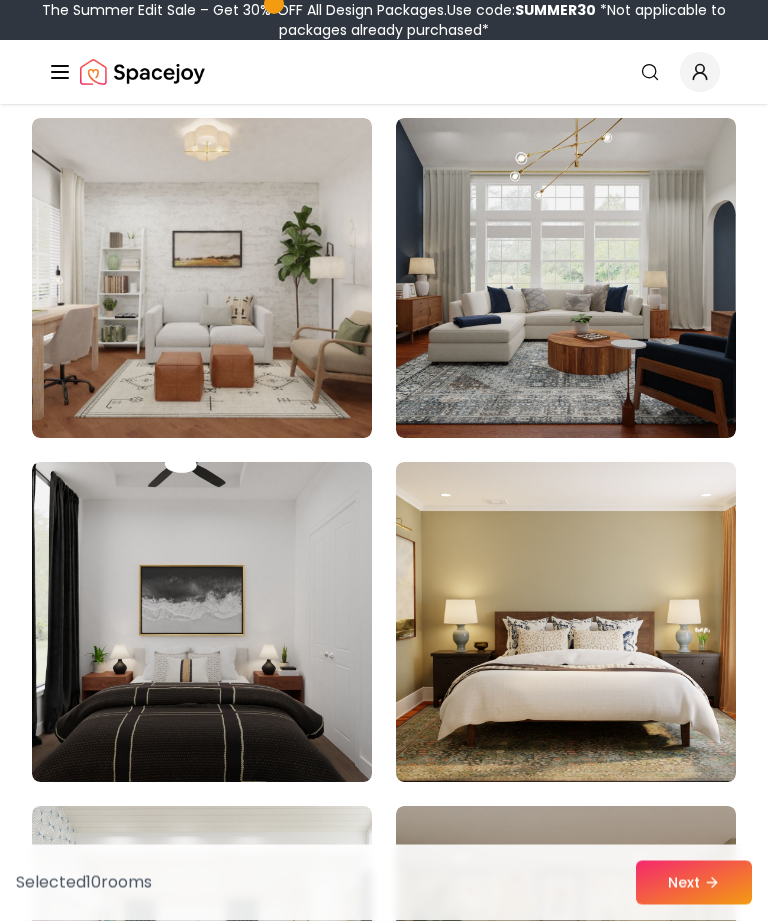 scroll, scrollTop: 15366, scrollLeft: 0, axis: vertical 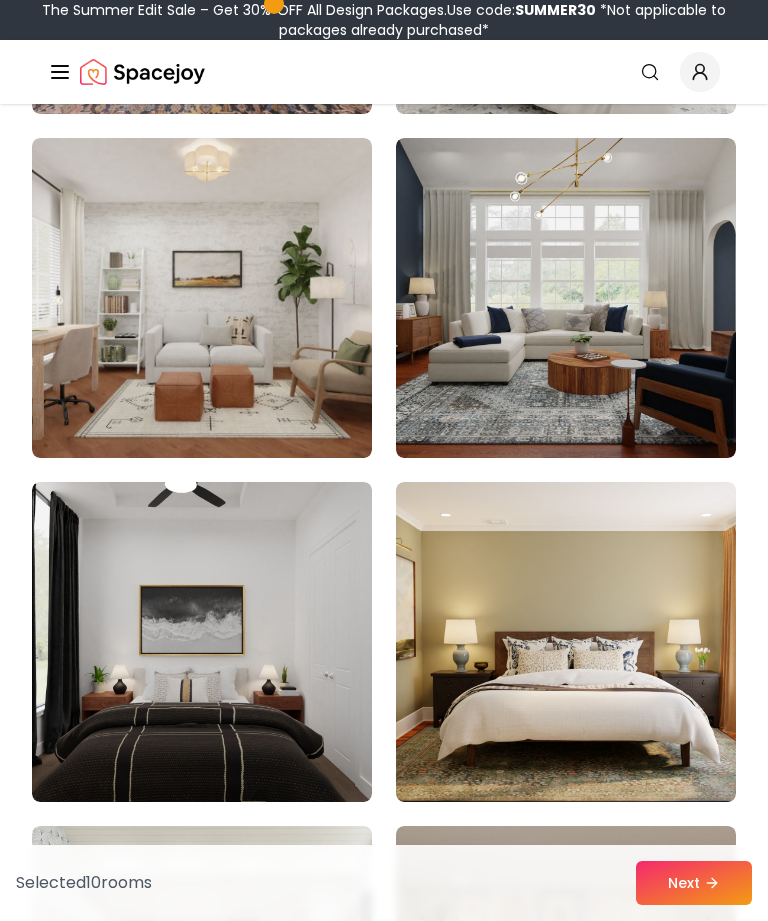 click at bounding box center [566, 298] 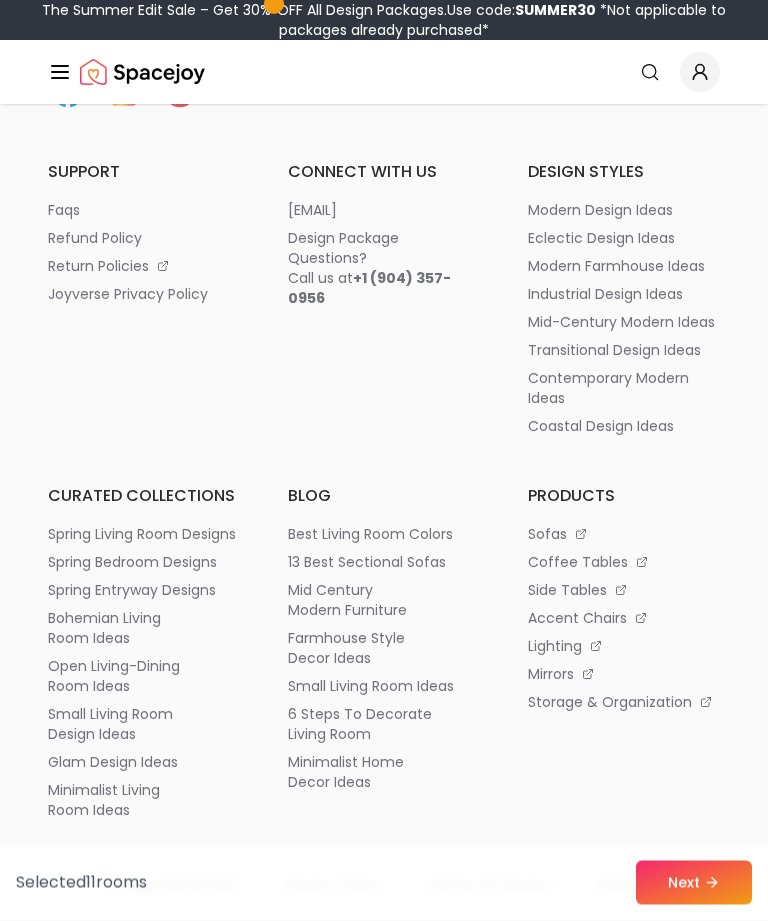 scroll, scrollTop: 17808, scrollLeft: 0, axis: vertical 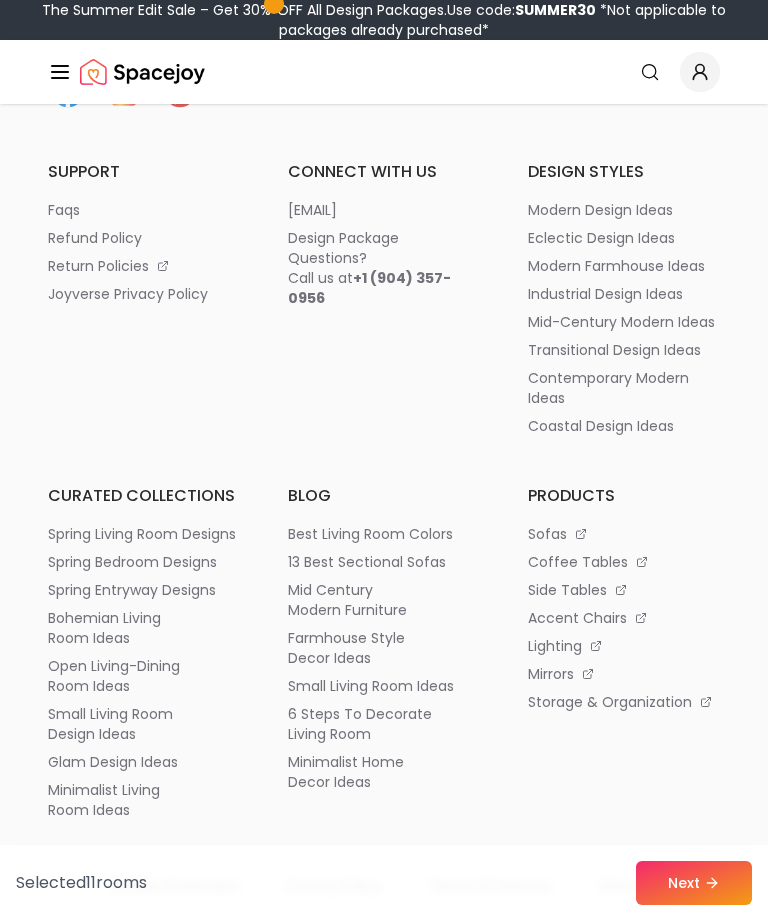 click on "Next" at bounding box center (694, 883) 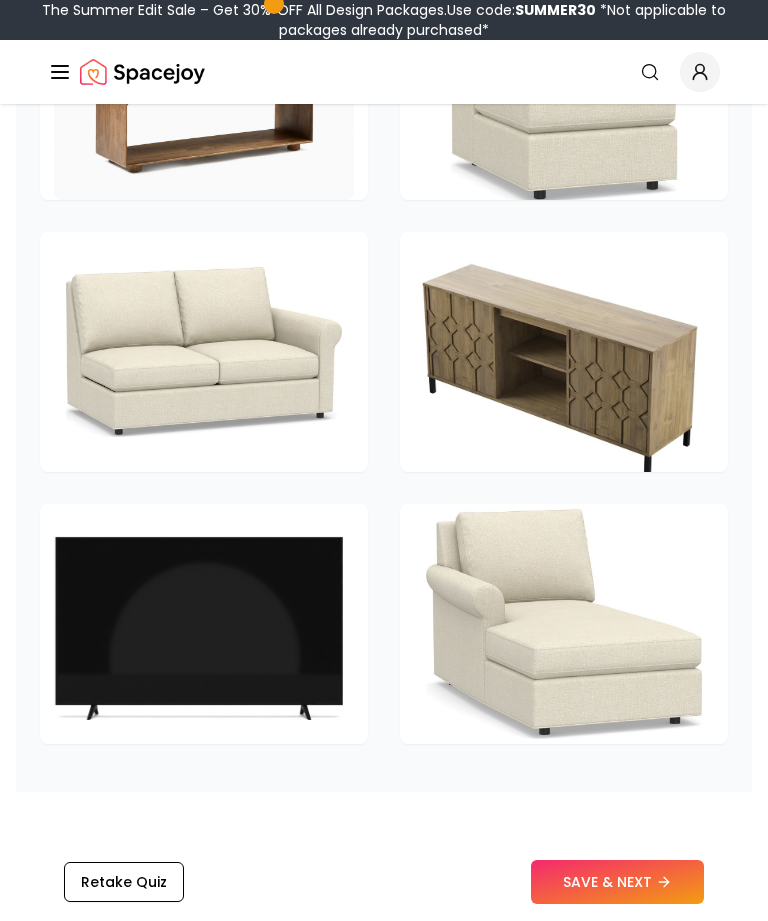 scroll, scrollTop: 3980, scrollLeft: 0, axis: vertical 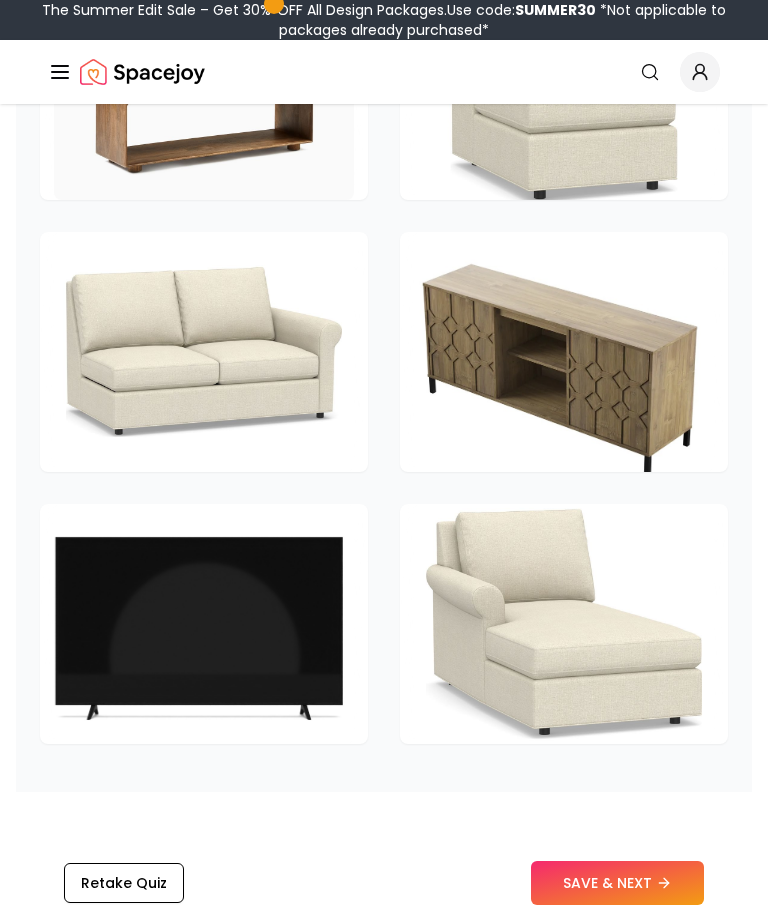 click at bounding box center [204, 352] 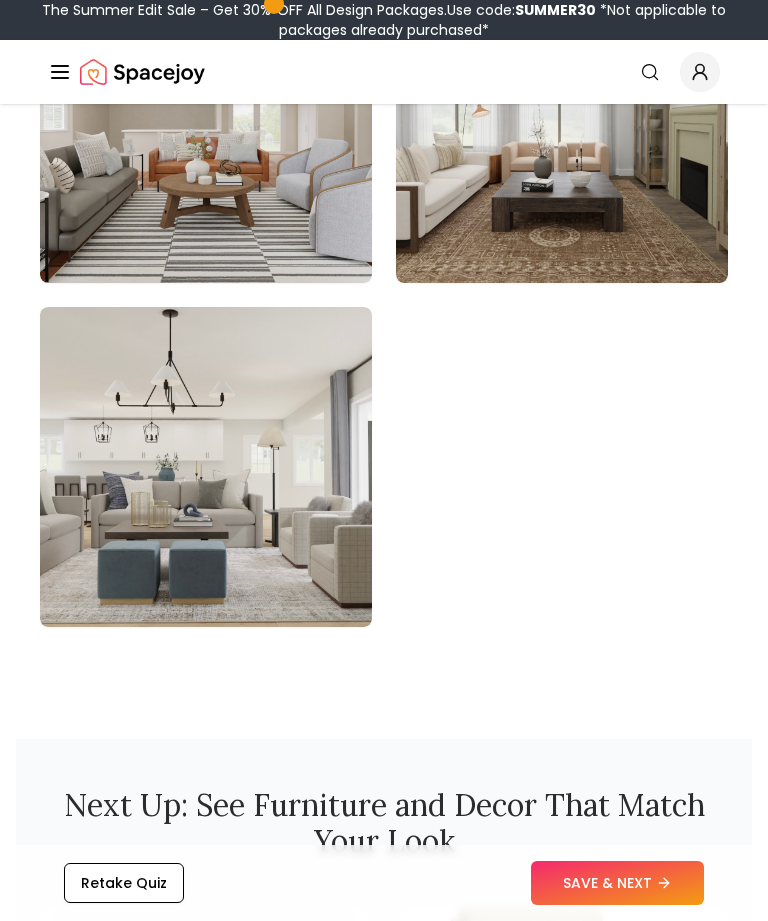 scroll, scrollTop: 3032, scrollLeft: 0, axis: vertical 